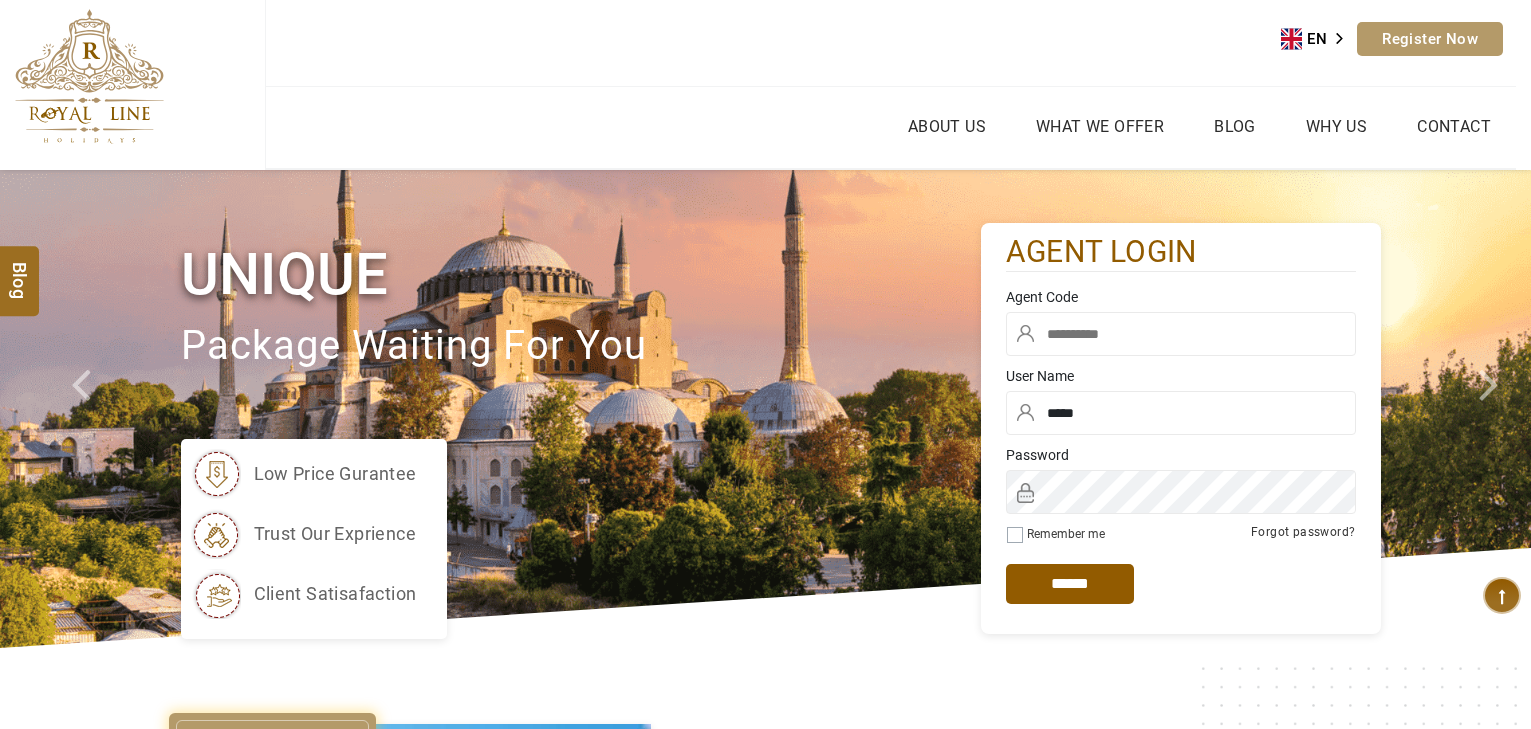 scroll, scrollTop: 0, scrollLeft: 0, axis: both 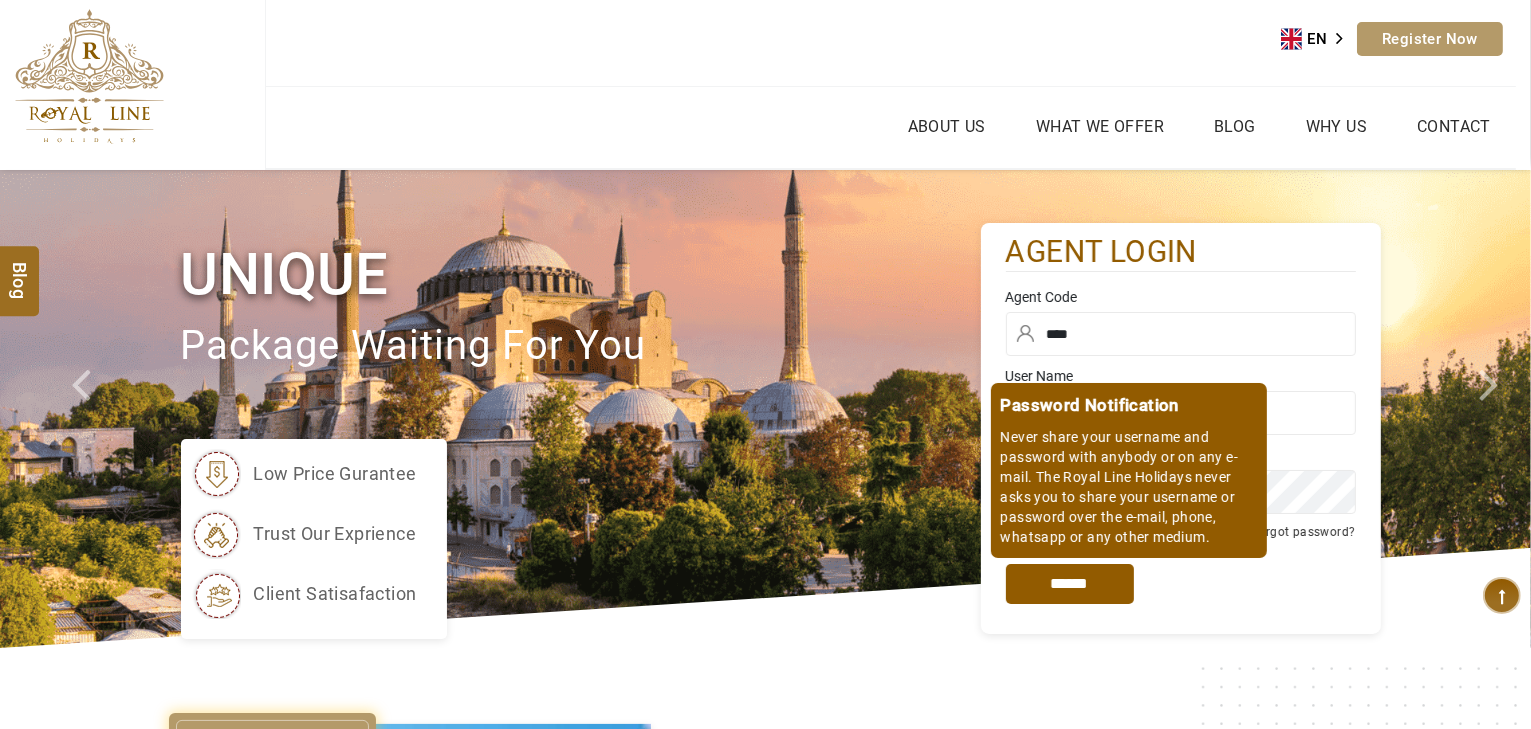 type on "****" 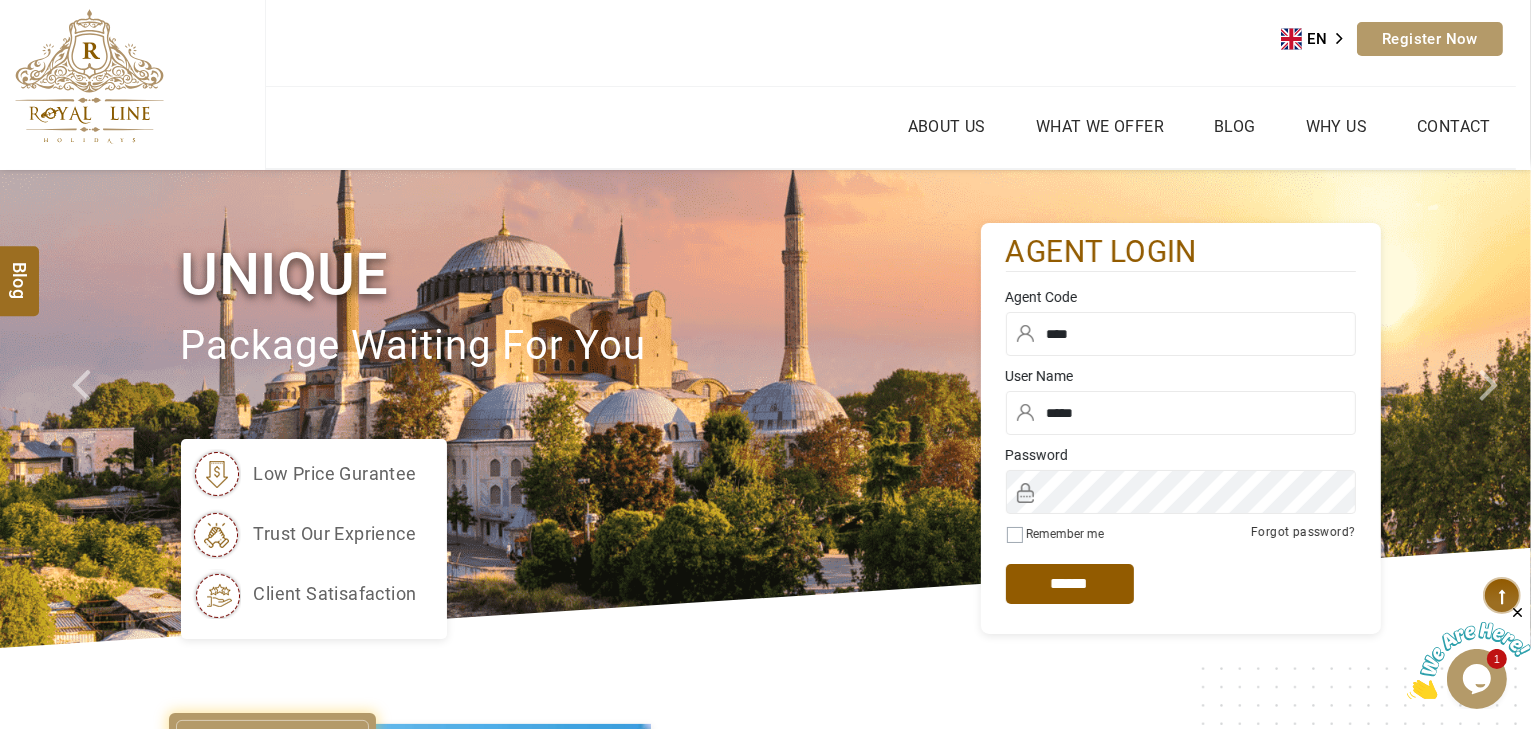 scroll, scrollTop: 0, scrollLeft: 0, axis: both 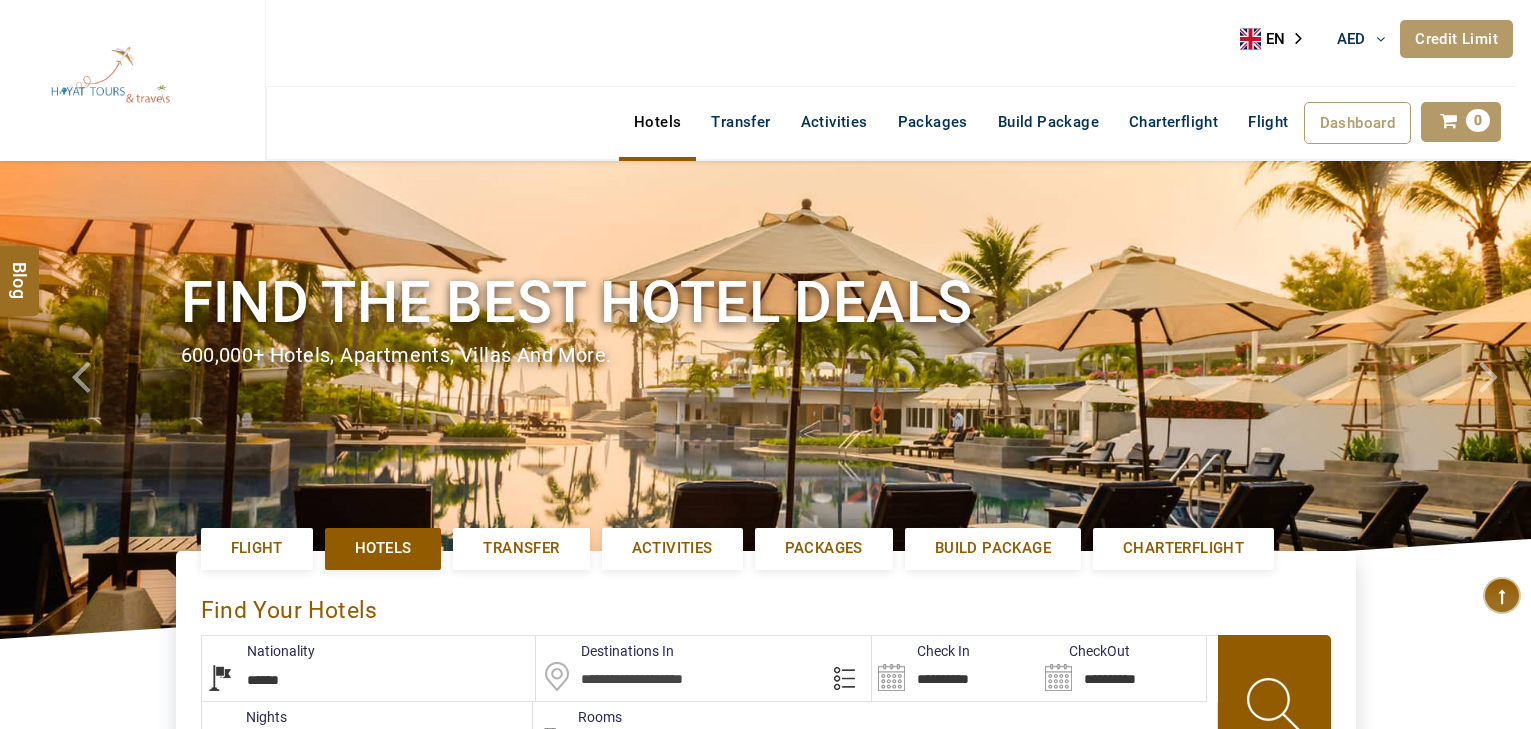 select on "******" 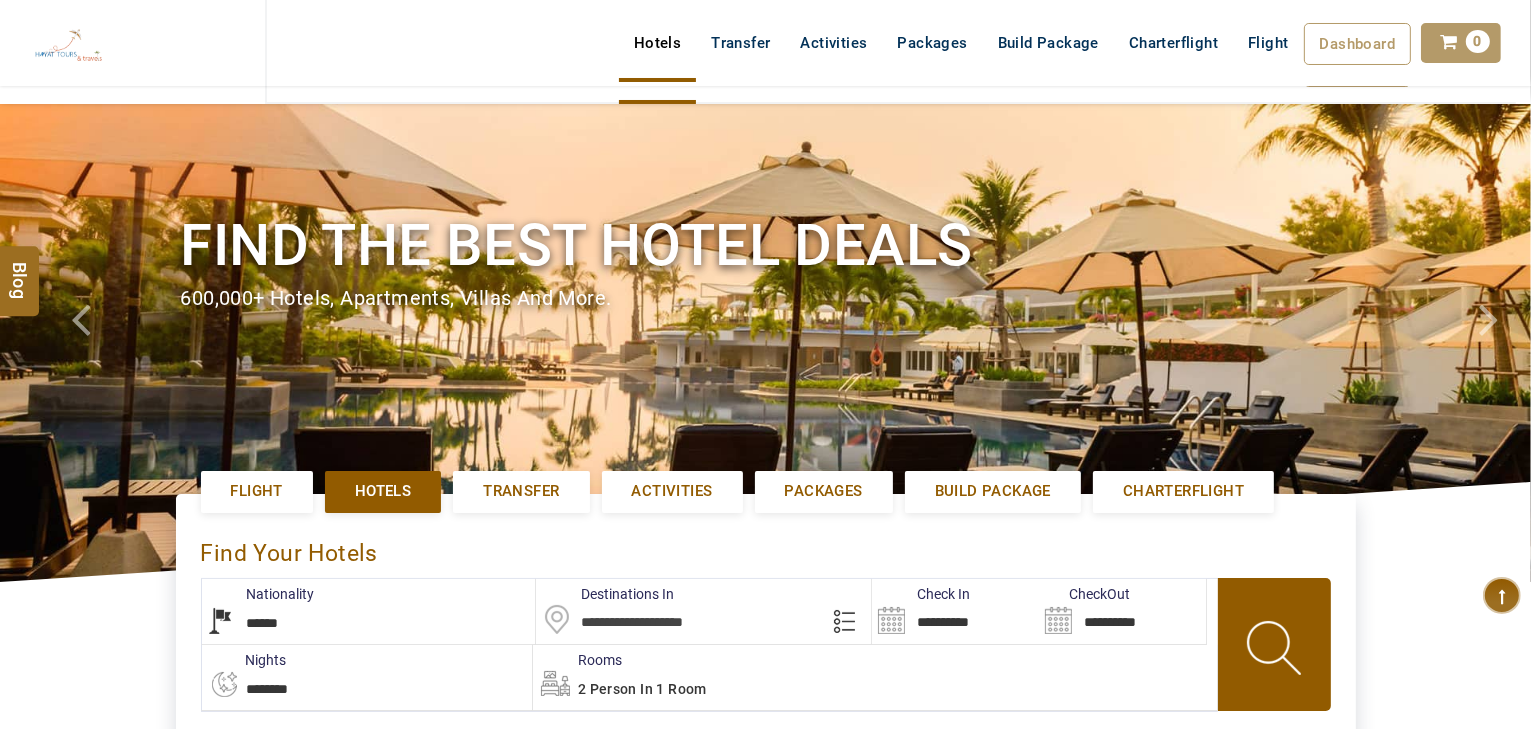 scroll, scrollTop: 0, scrollLeft: 0, axis: both 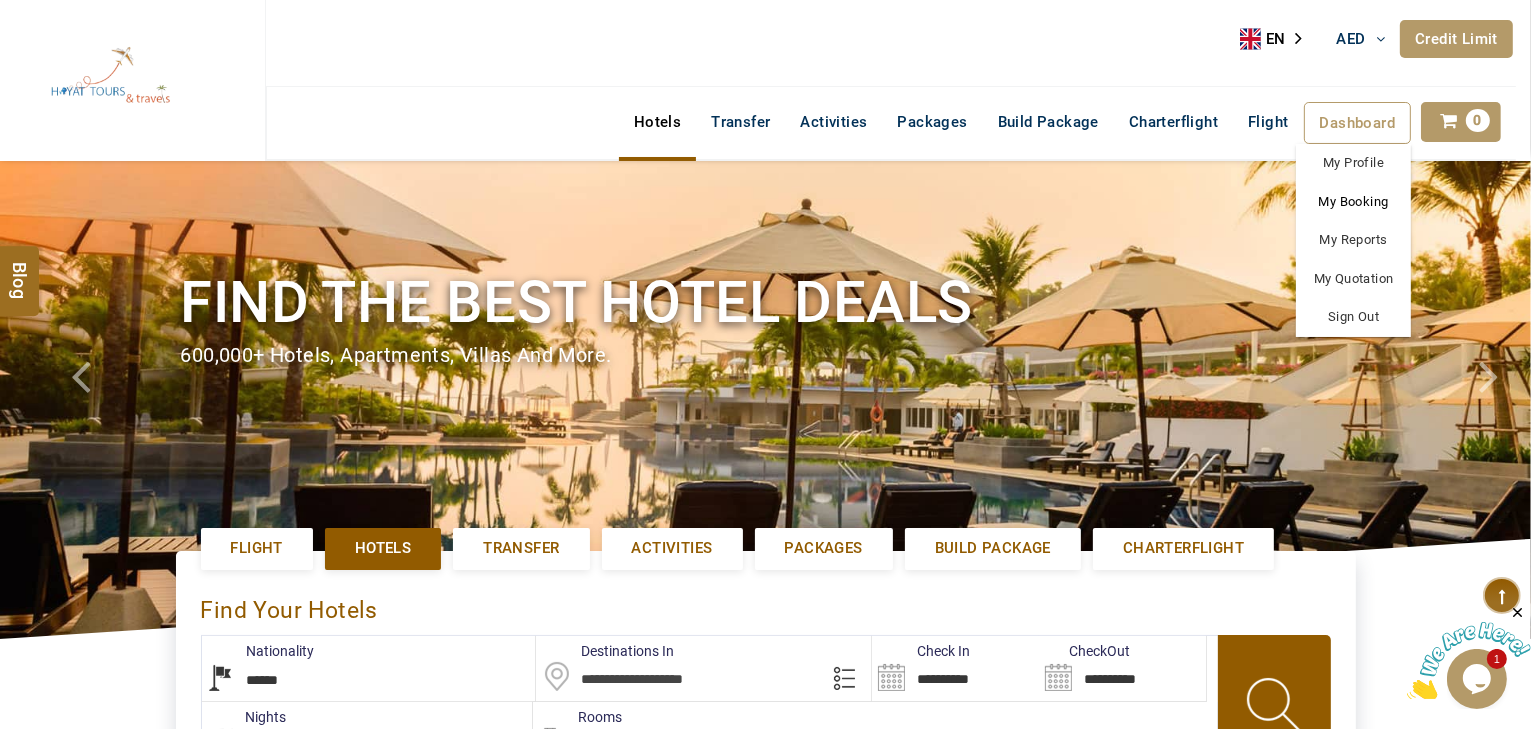 click on "My Booking" at bounding box center (1353, 202) 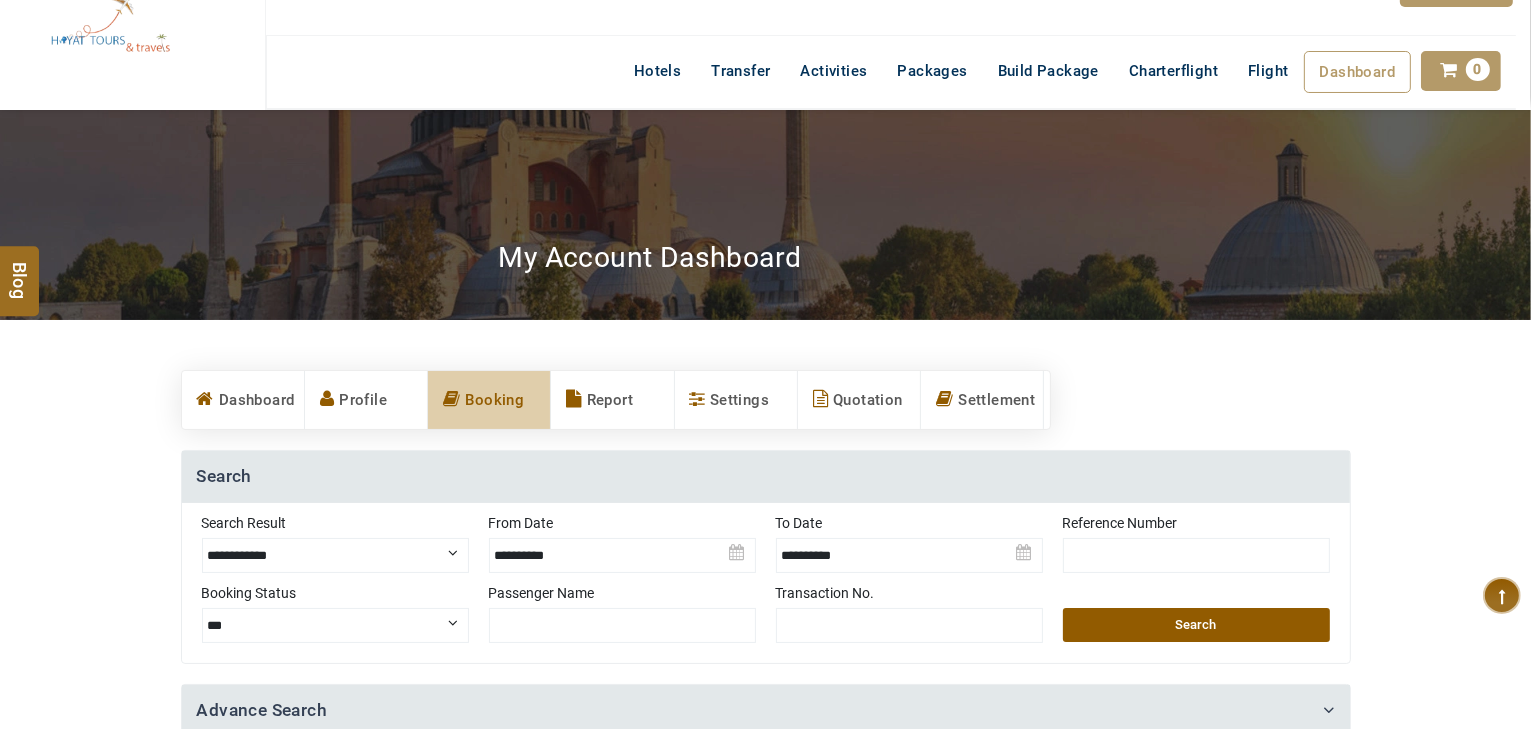 scroll, scrollTop: 80, scrollLeft: 0, axis: vertical 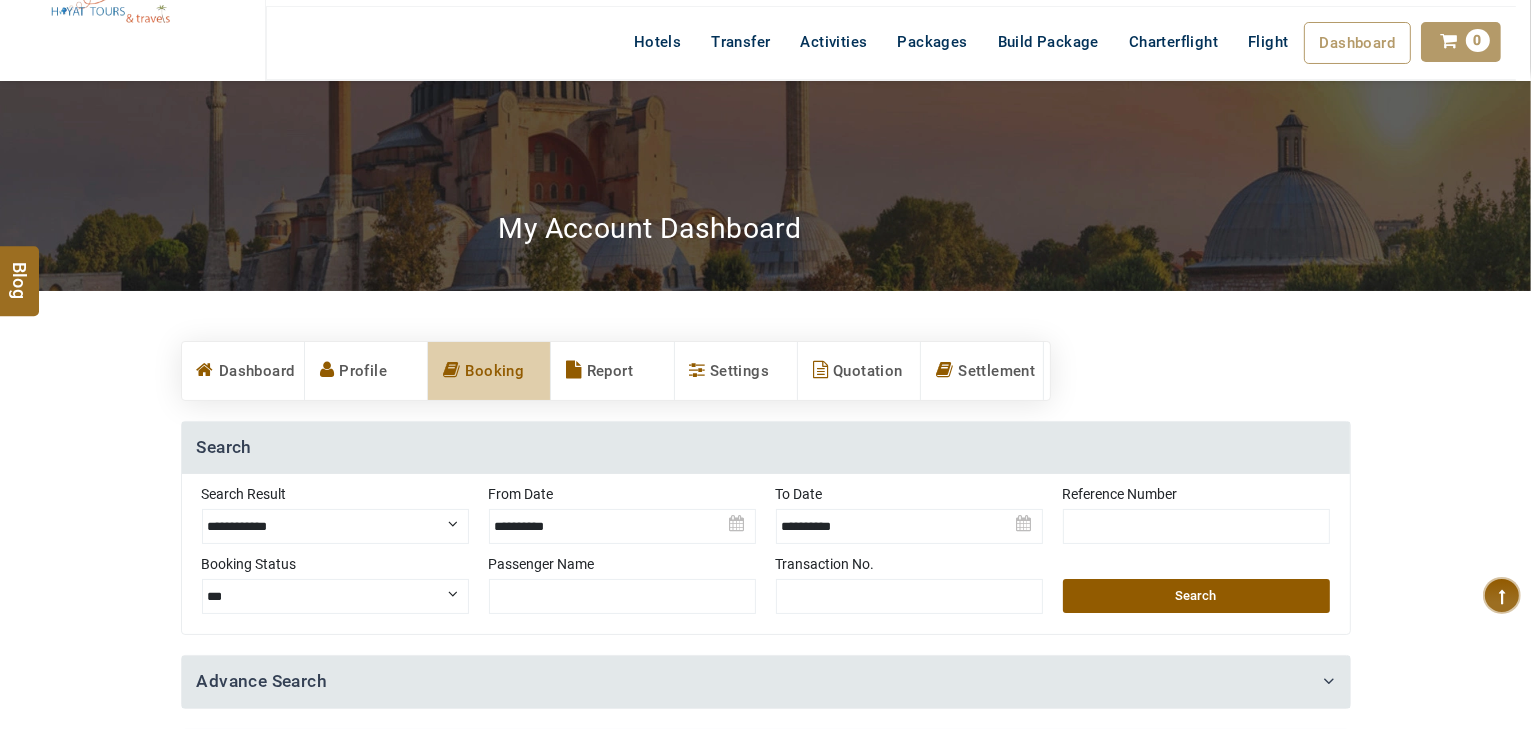 click on "**********" at bounding box center (335, 526) 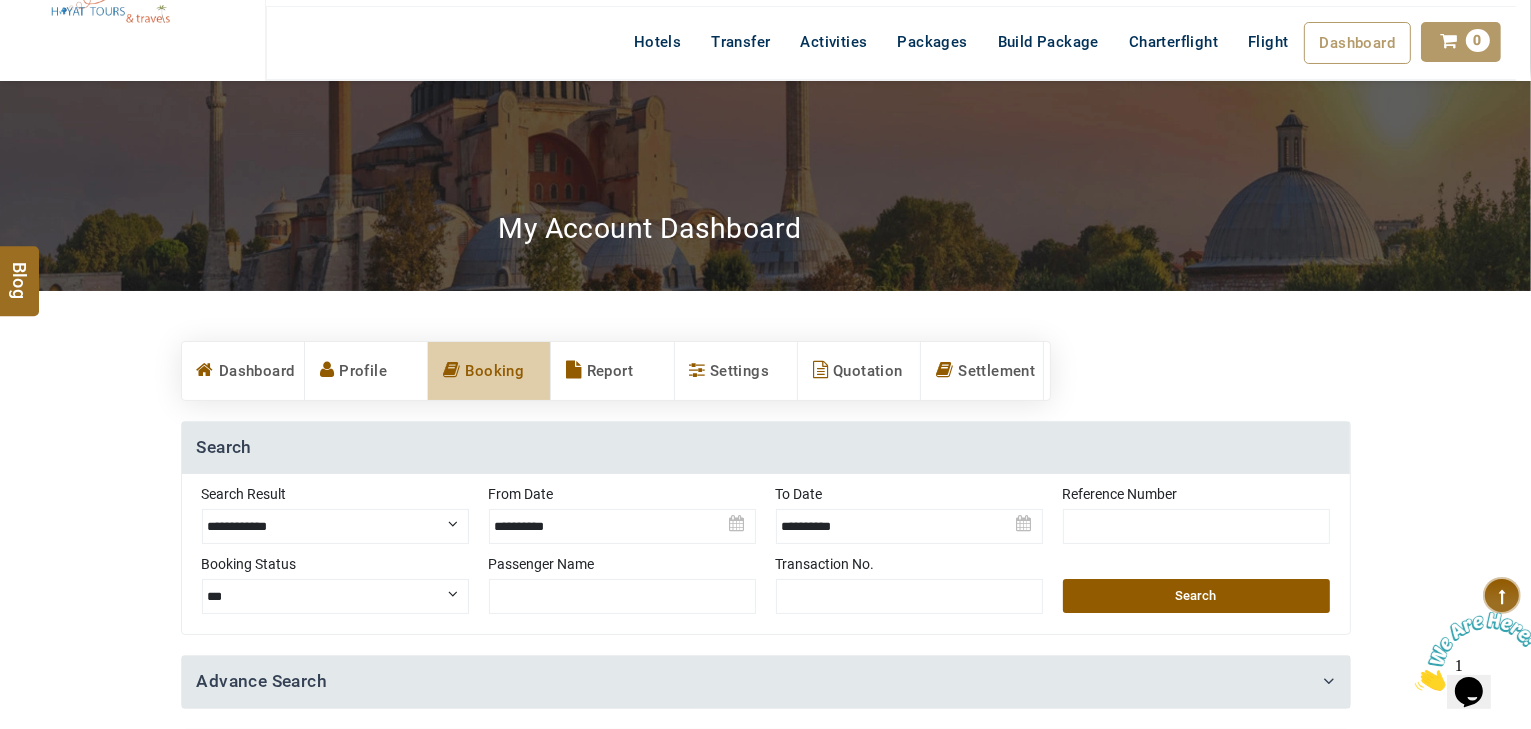 scroll, scrollTop: 0, scrollLeft: 0, axis: both 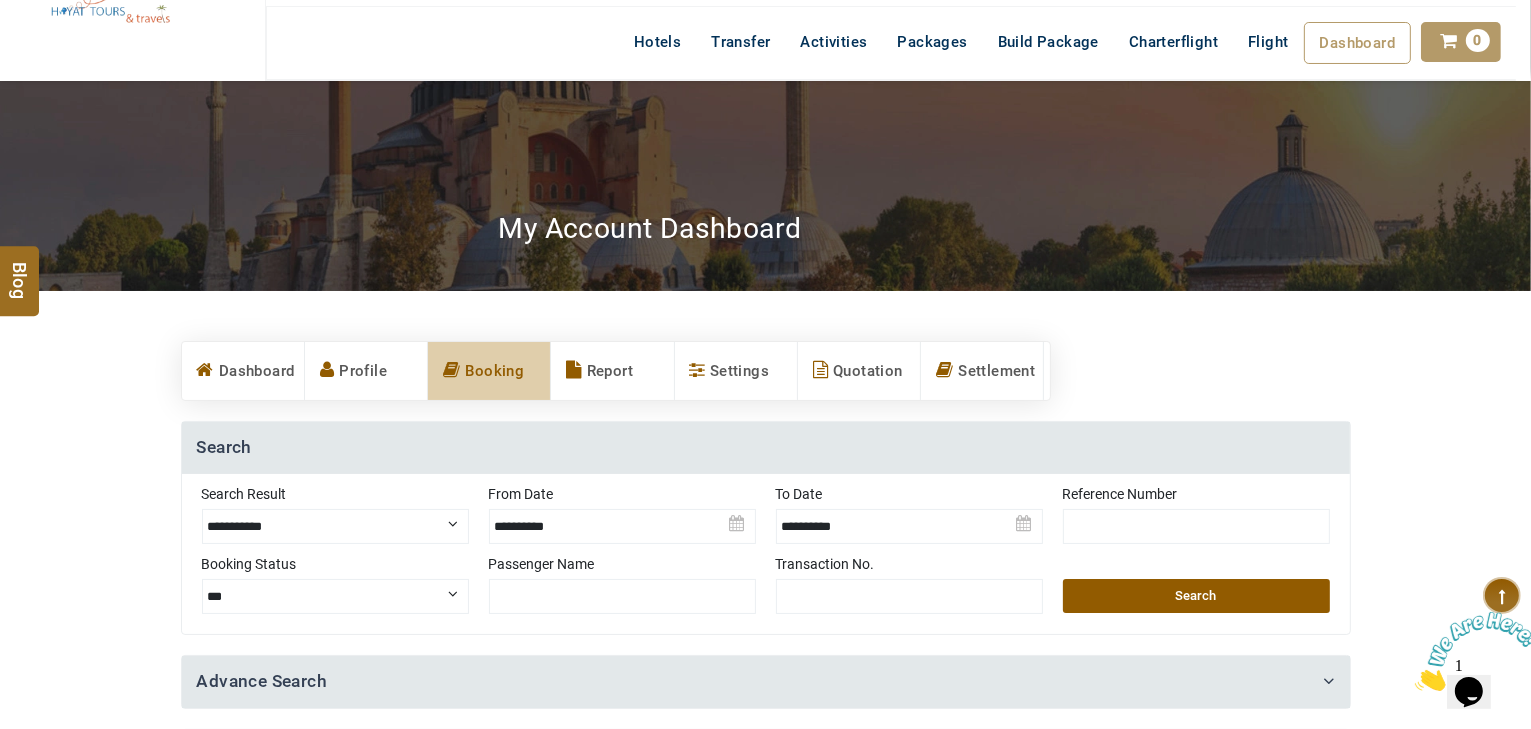 click on "**********" at bounding box center [335, 526] 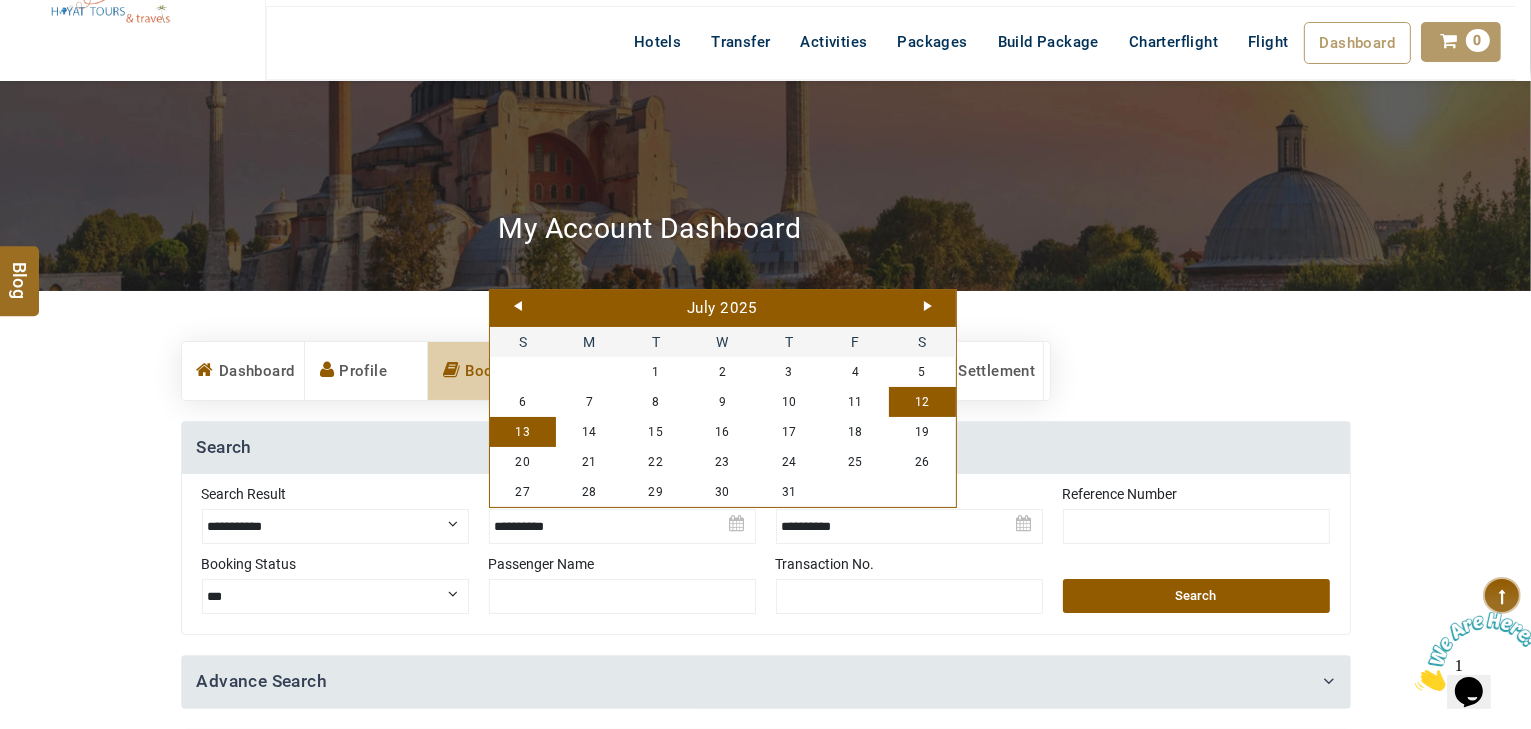 click on "Next" at bounding box center (928, 306) 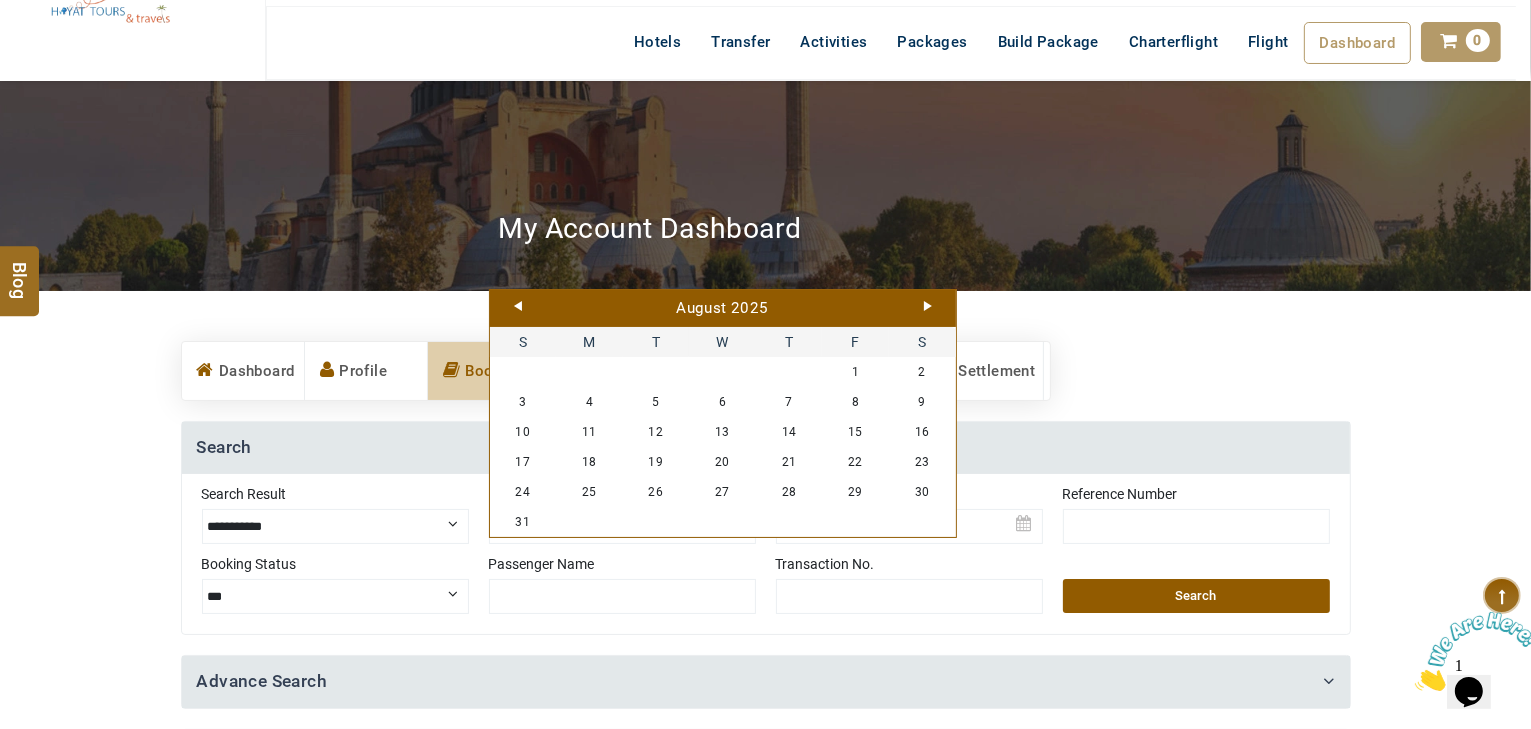 click on "Prev" at bounding box center (518, 306) 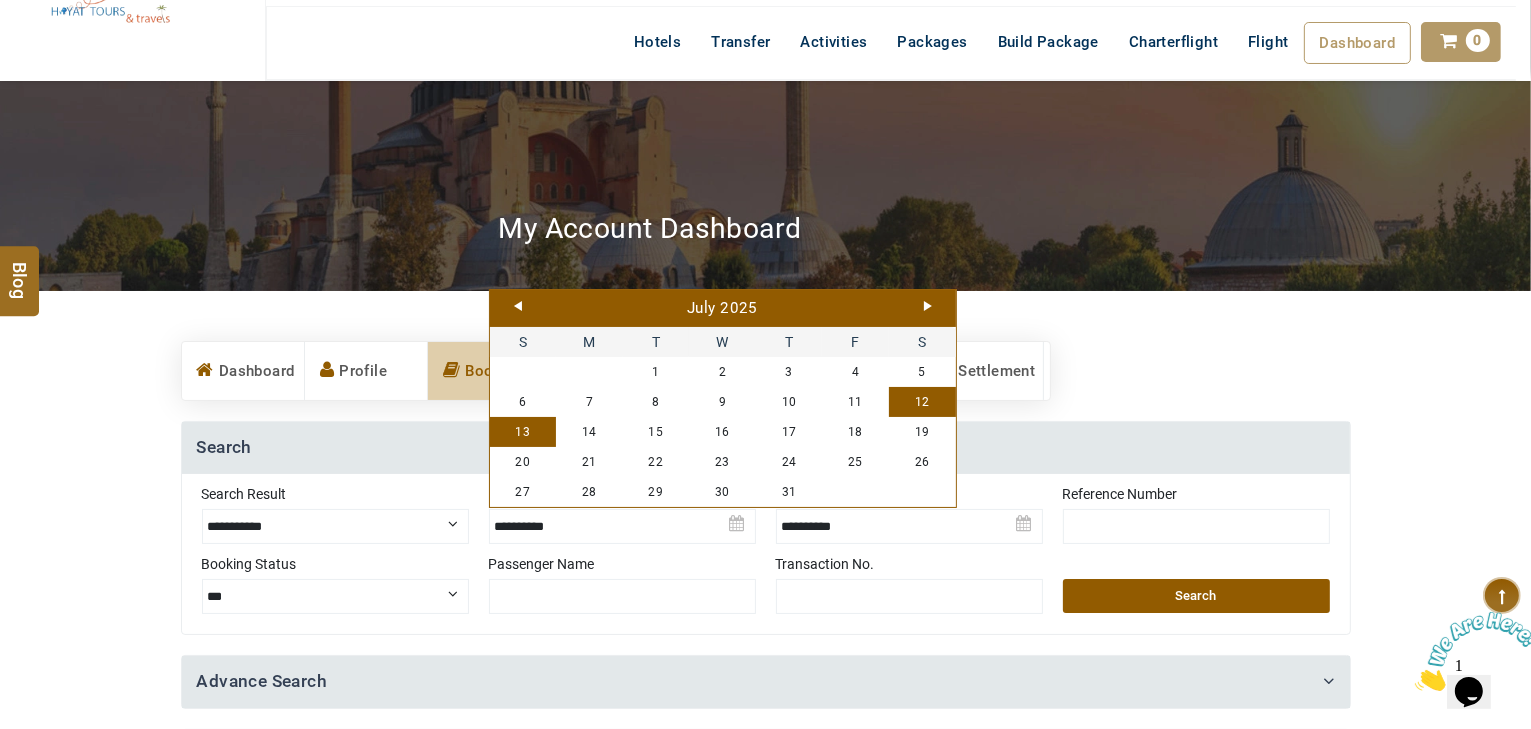 click on "July   2025" at bounding box center [723, 309] 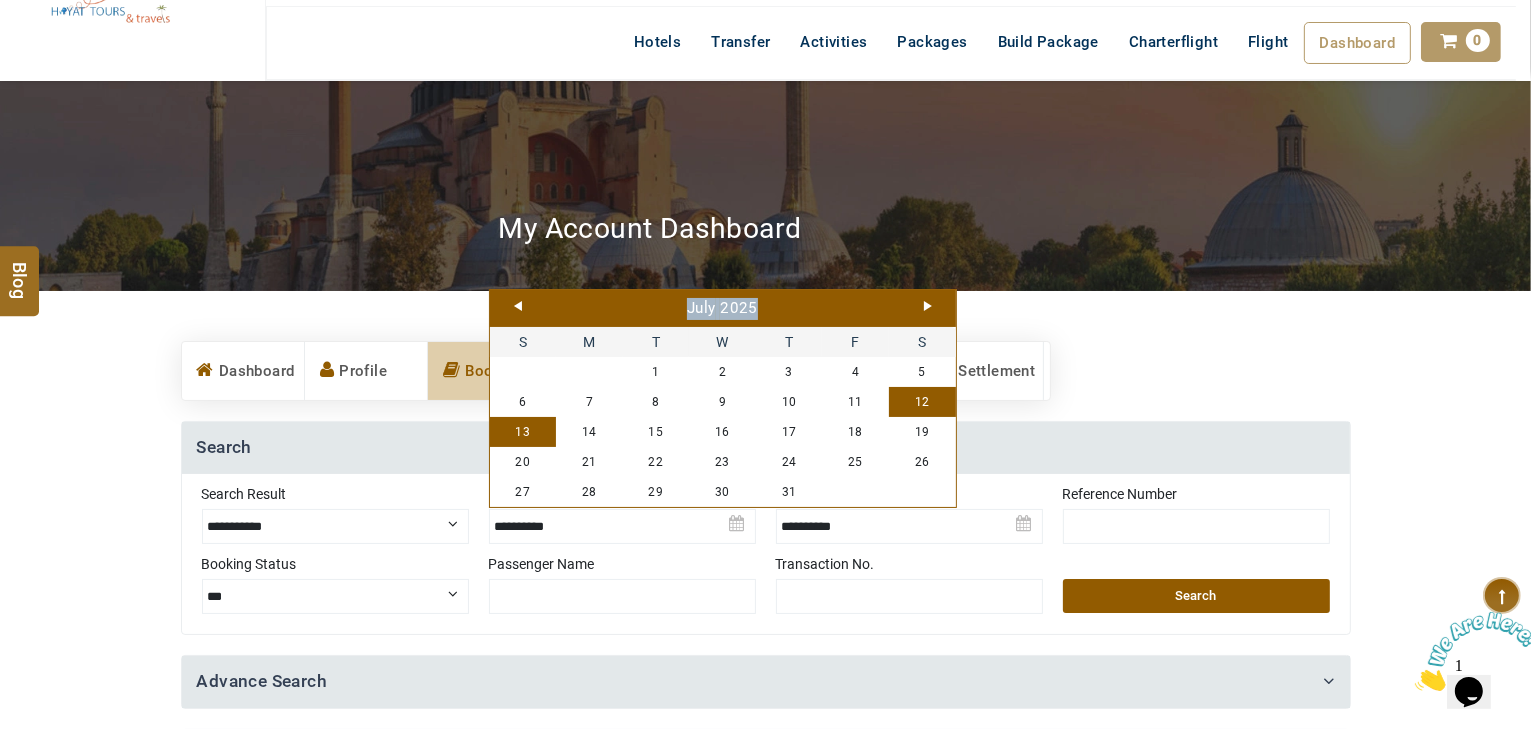 click on "July   2025" at bounding box center (723, 309) 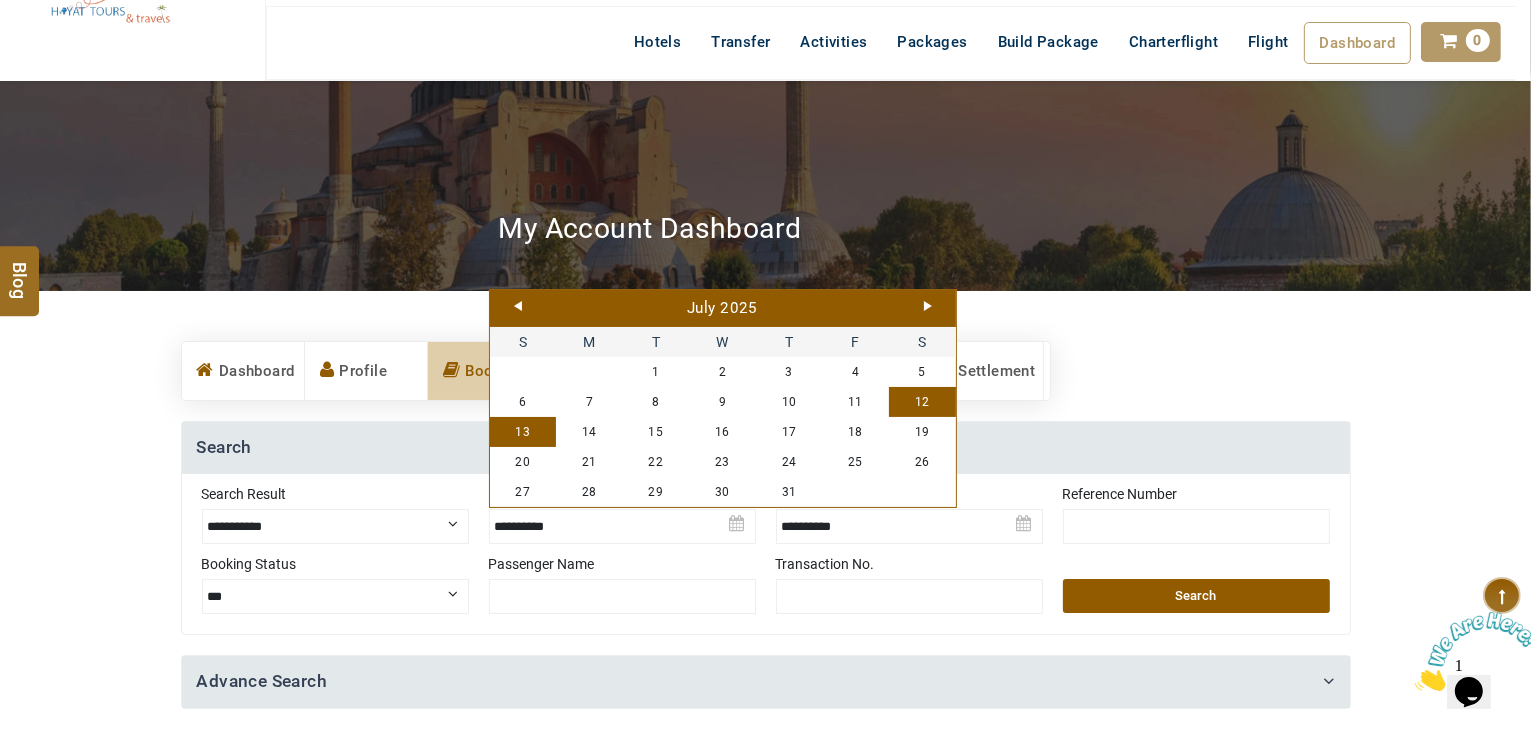 click on "Next" at bounding box center [928, 306] 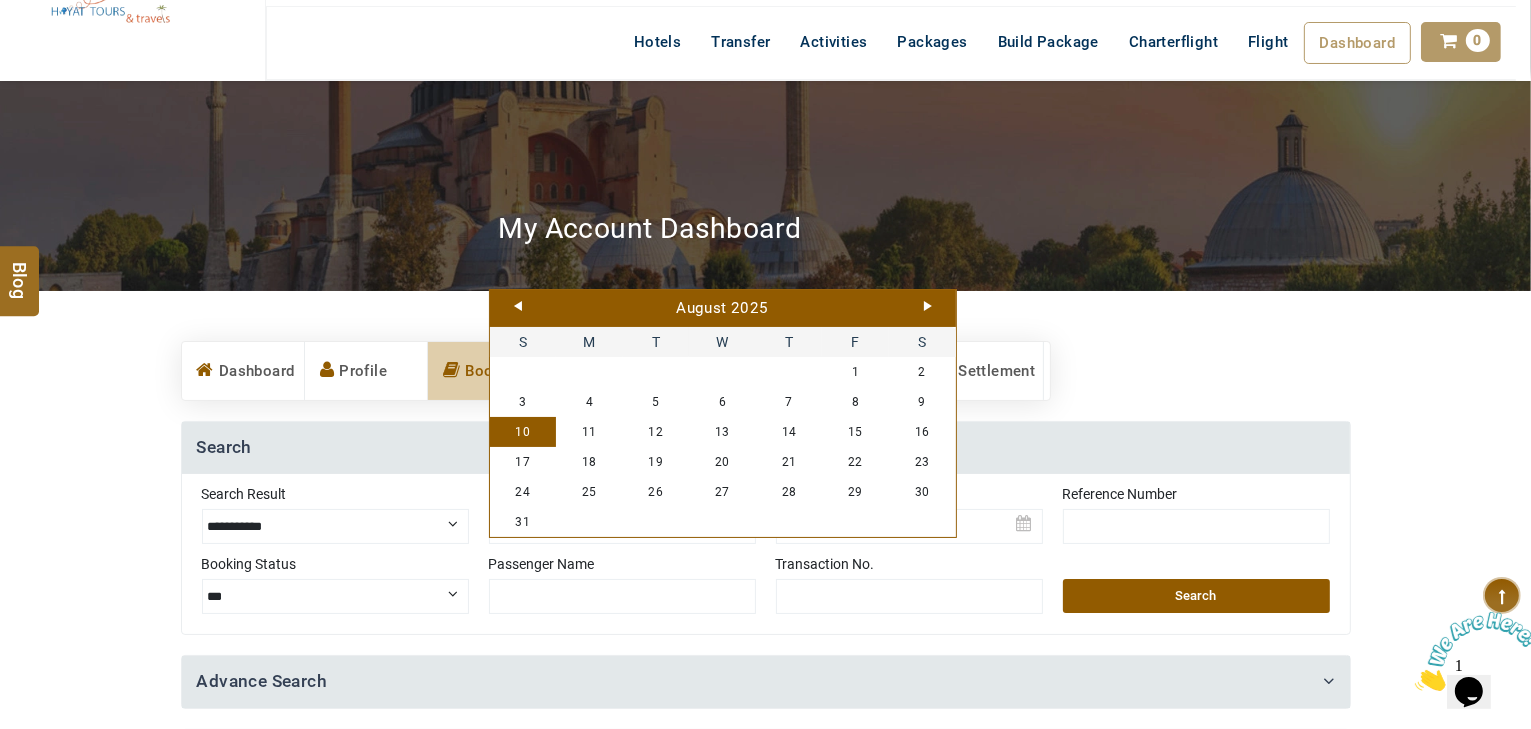 click on "10" at bounding box center (523, 432) 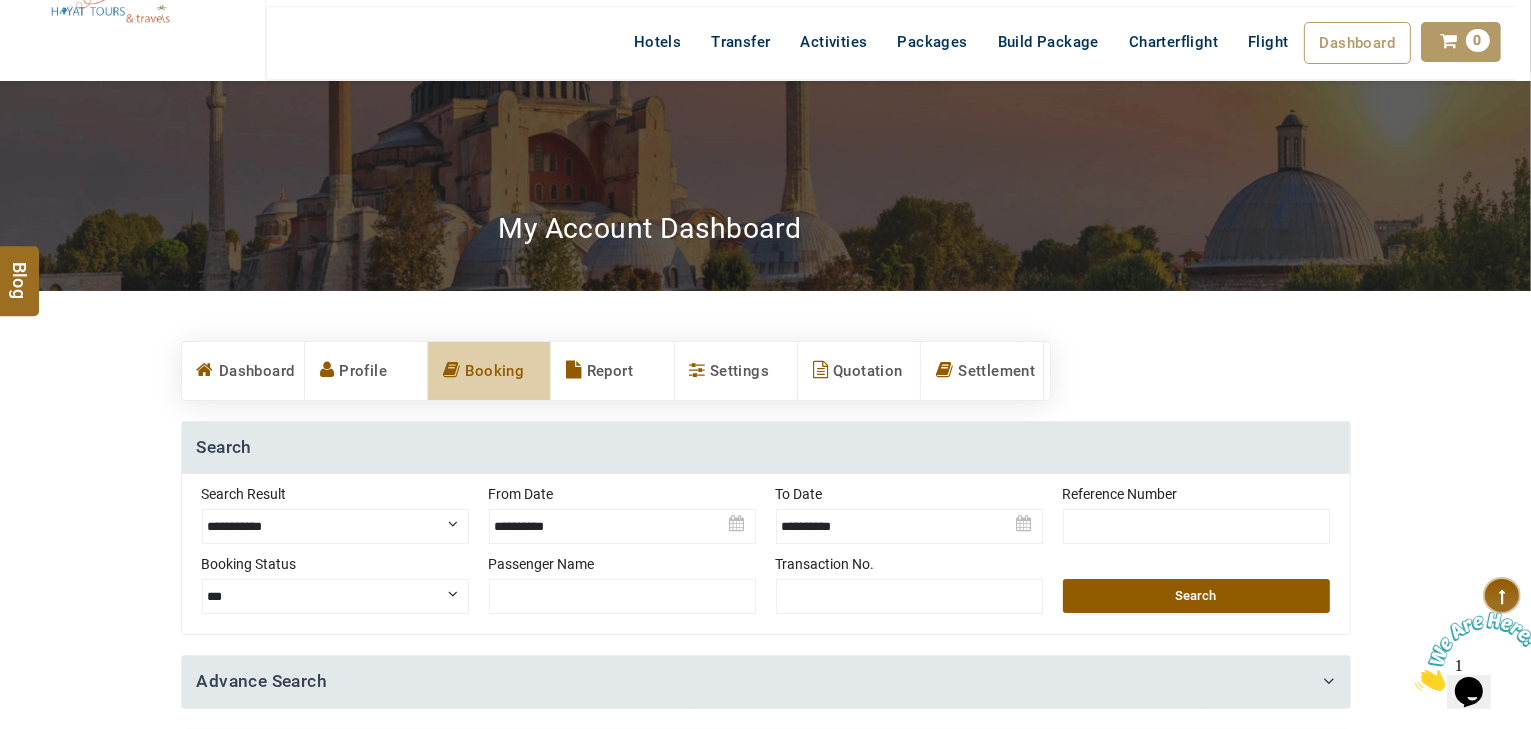 click at bounding box center (909, 519) 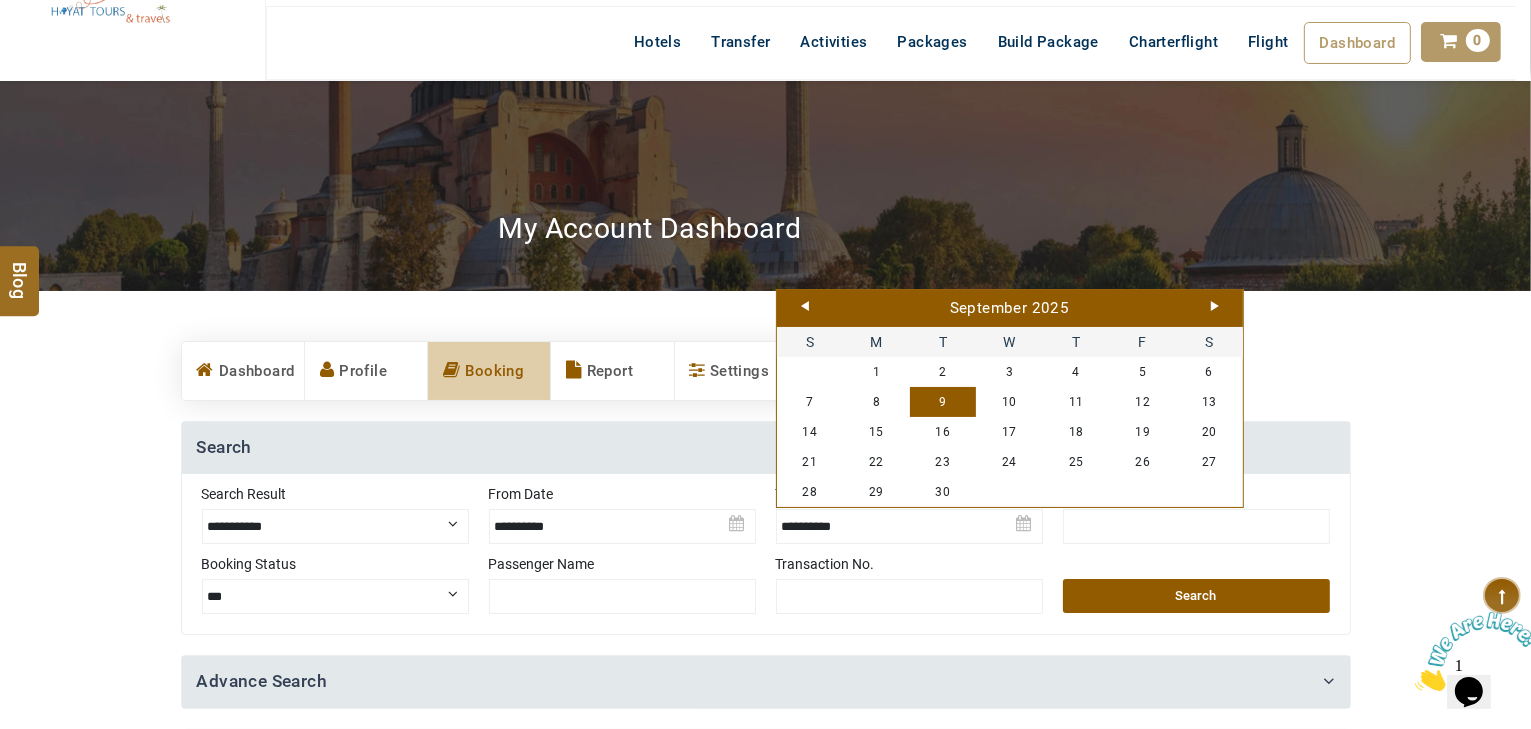 click on "September   2025" at bounding box center [1010, 309] 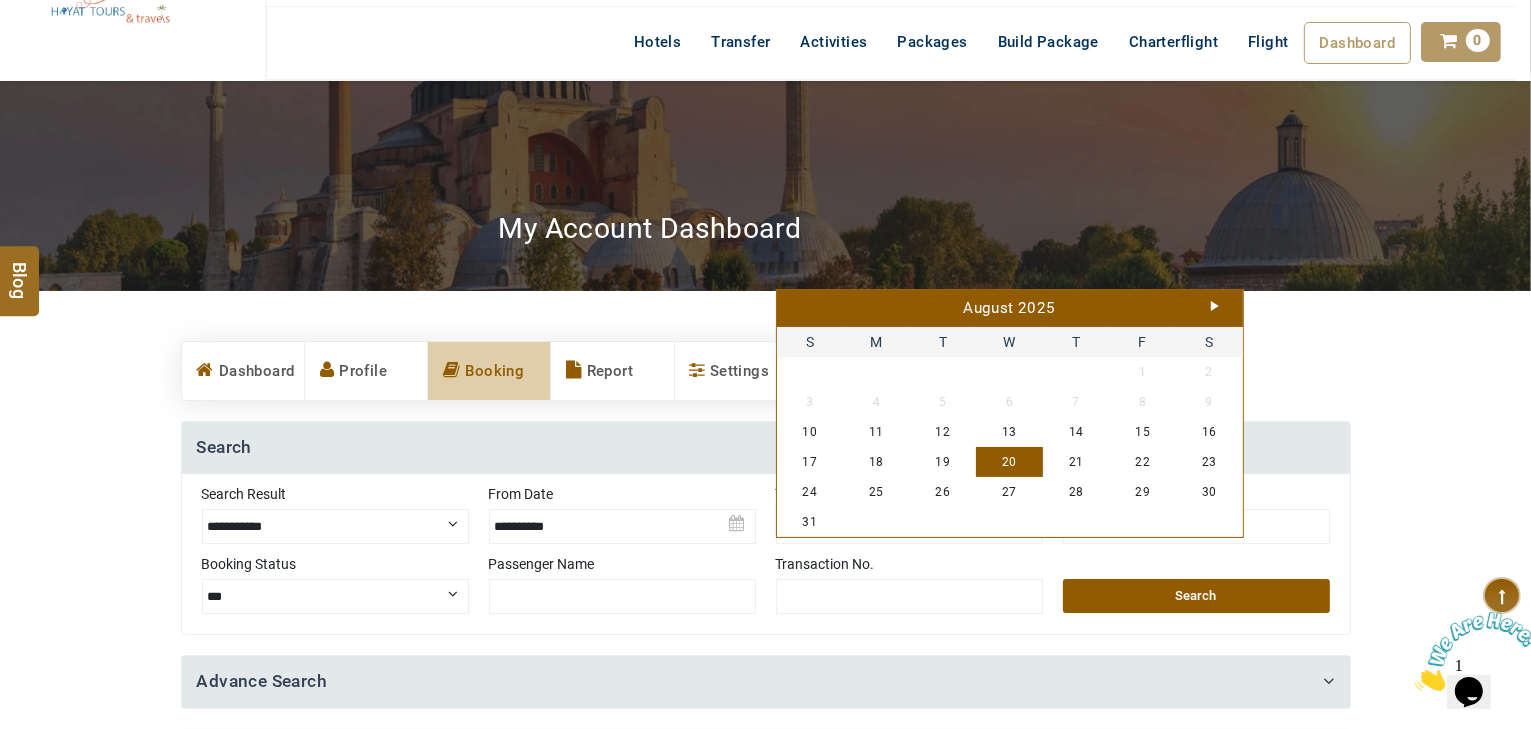 click on "20" at bounding box center (1009, 462) 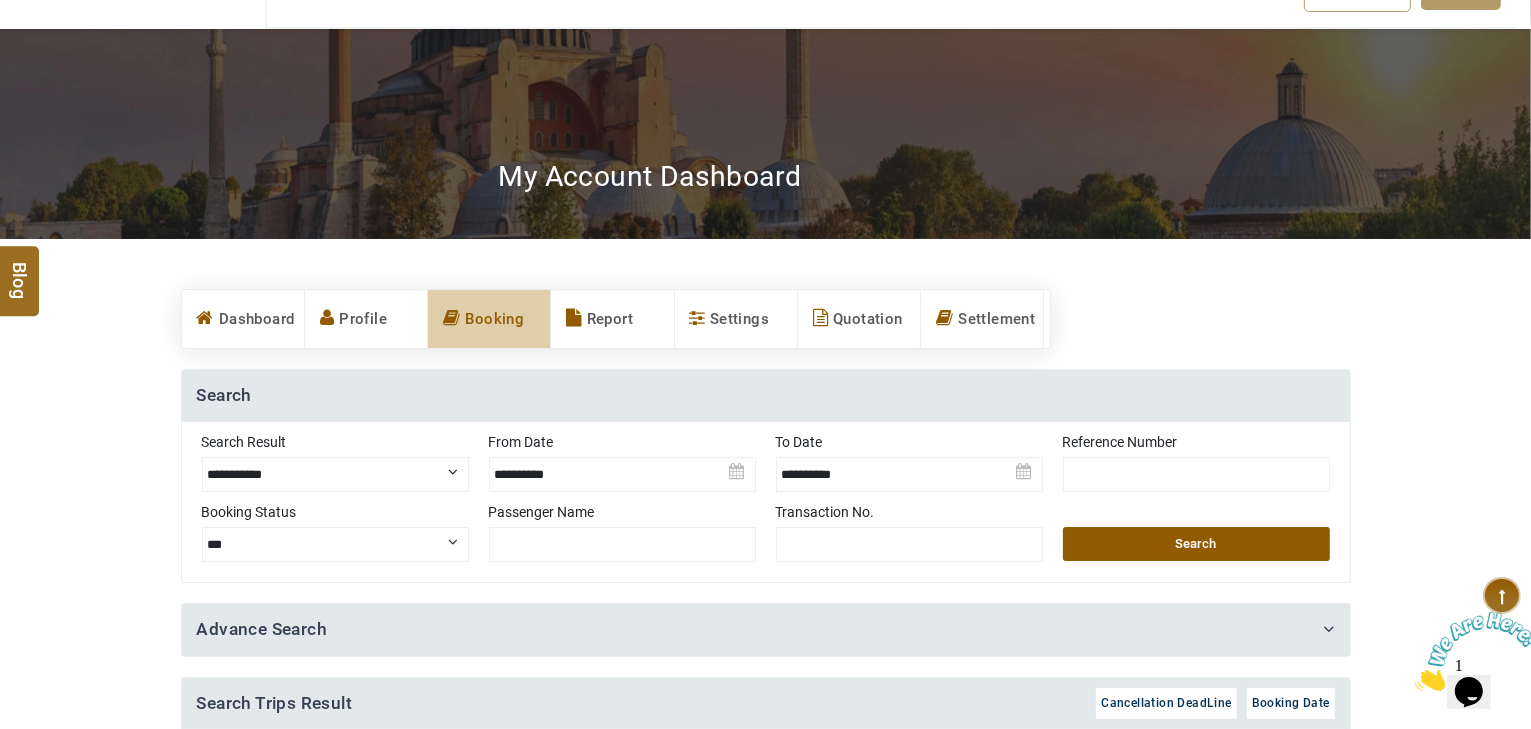 scroll, scrollTop: 160, scrollLeft: 0, axis: vertical 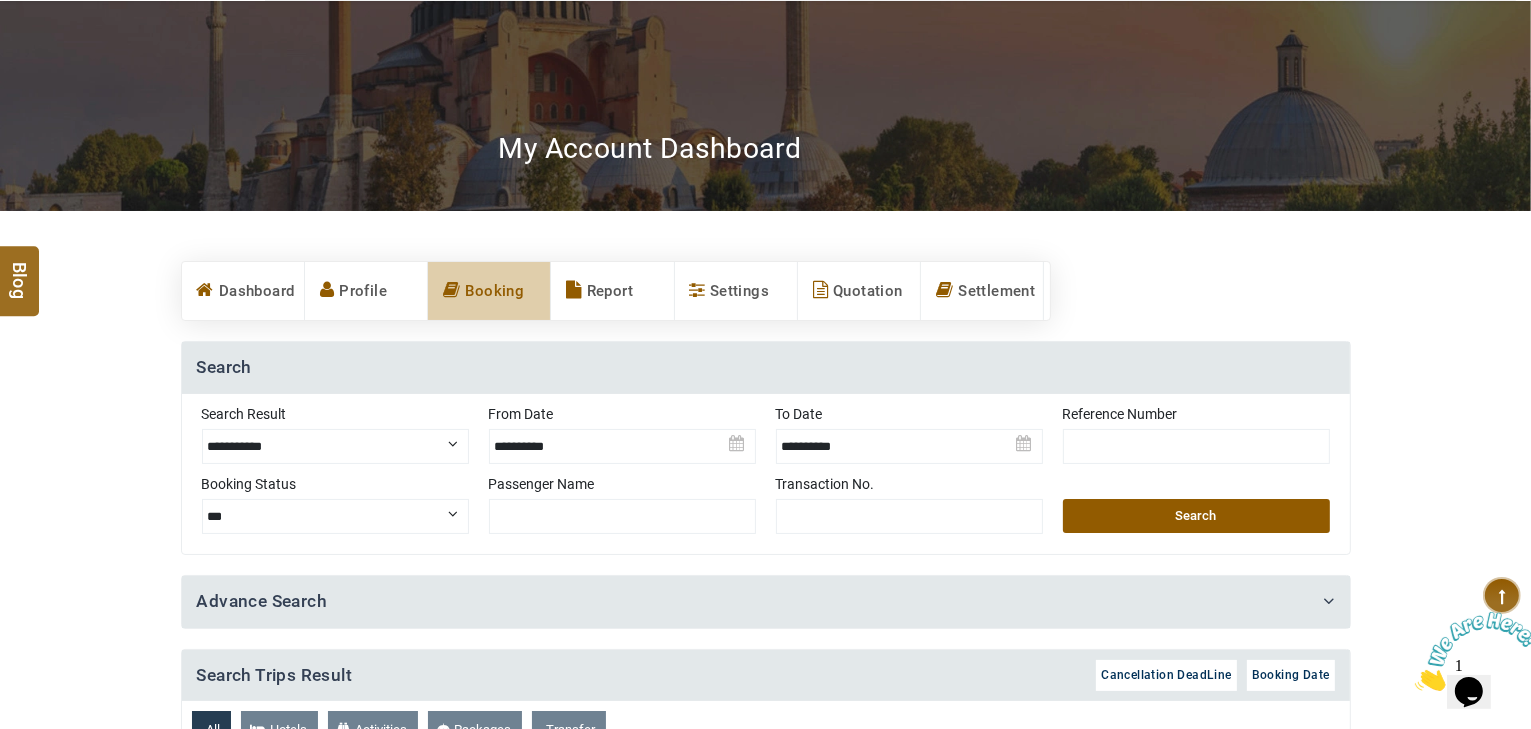 click on "Search" at bounding box center (1196, 516) 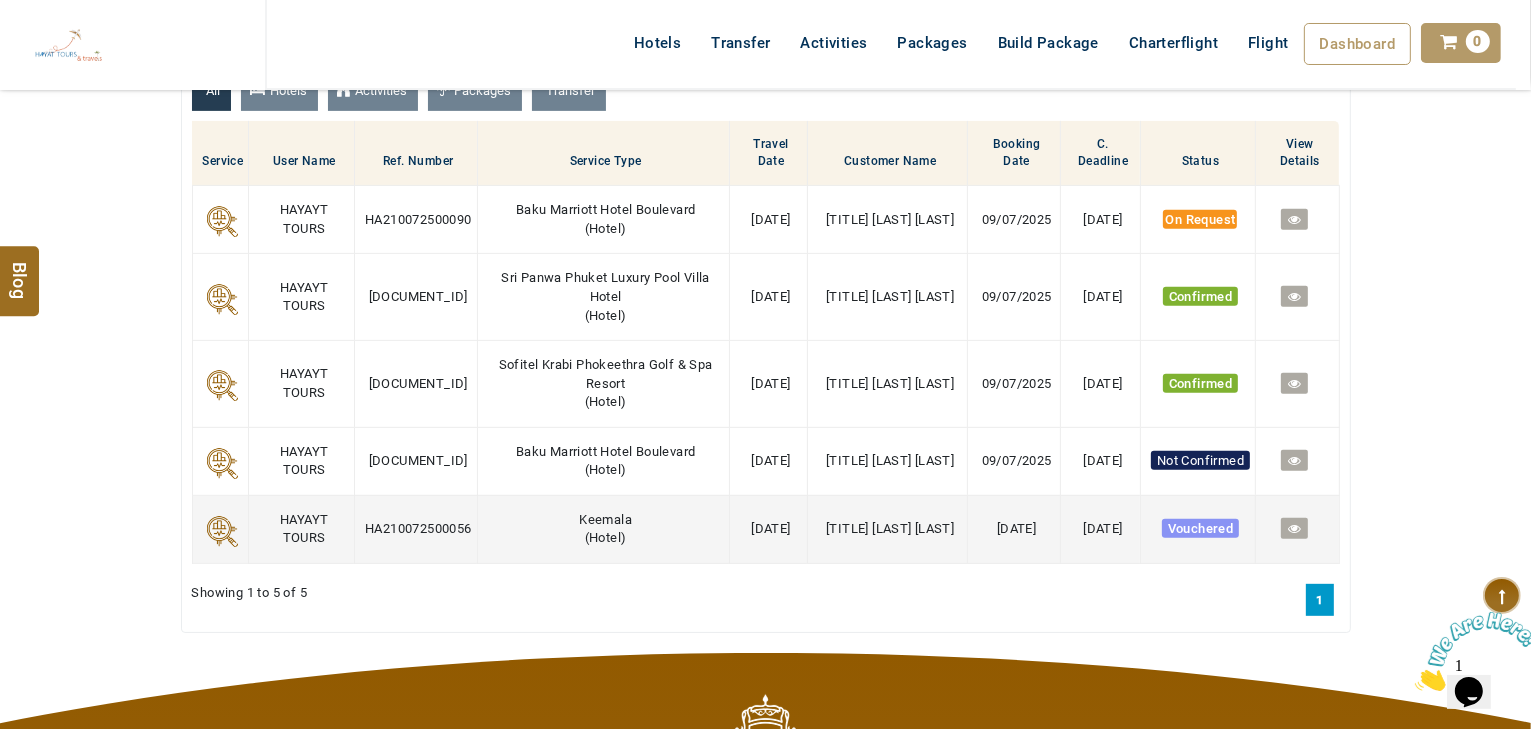 scroll, scrollTop: 800, scrollLeft: 0, axis: vertical 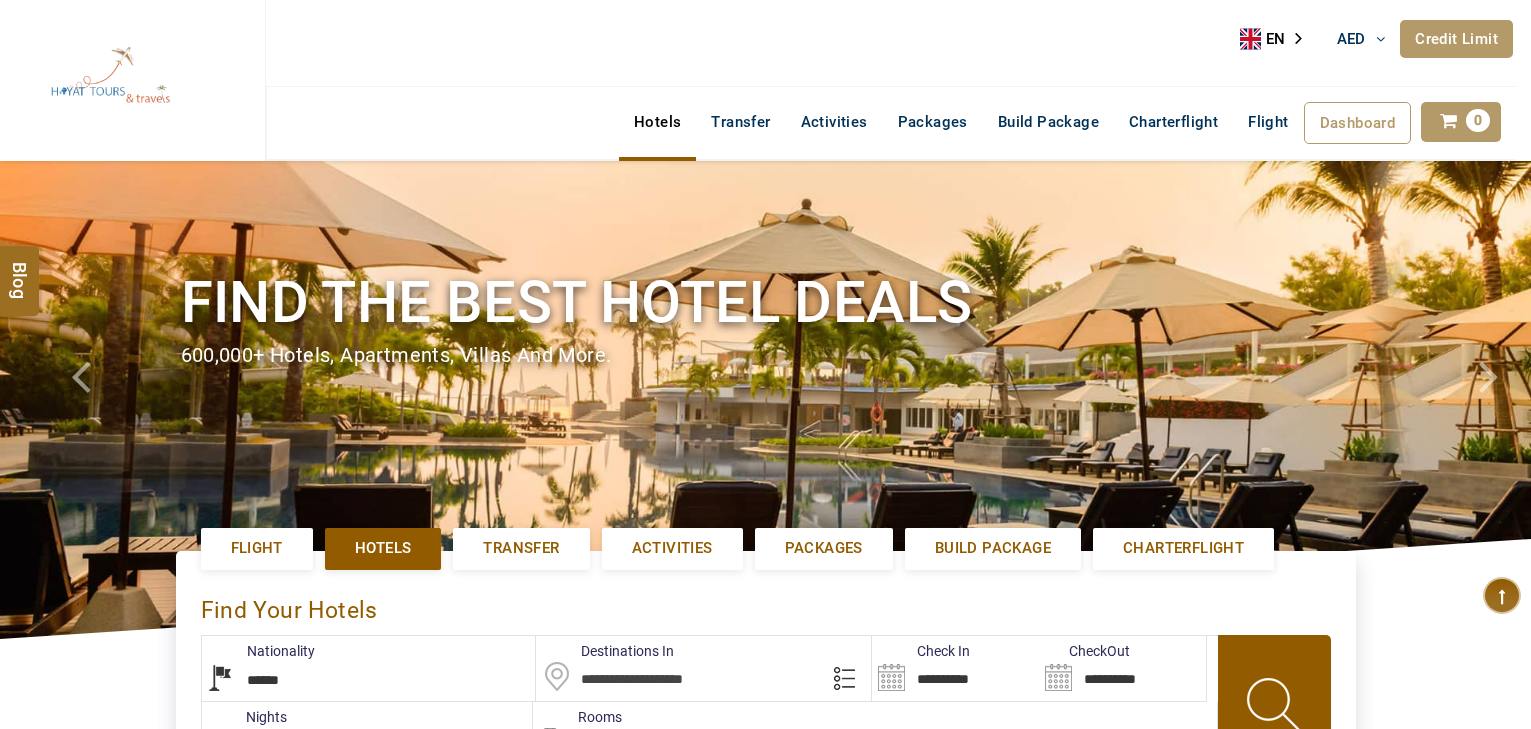 select on "******" 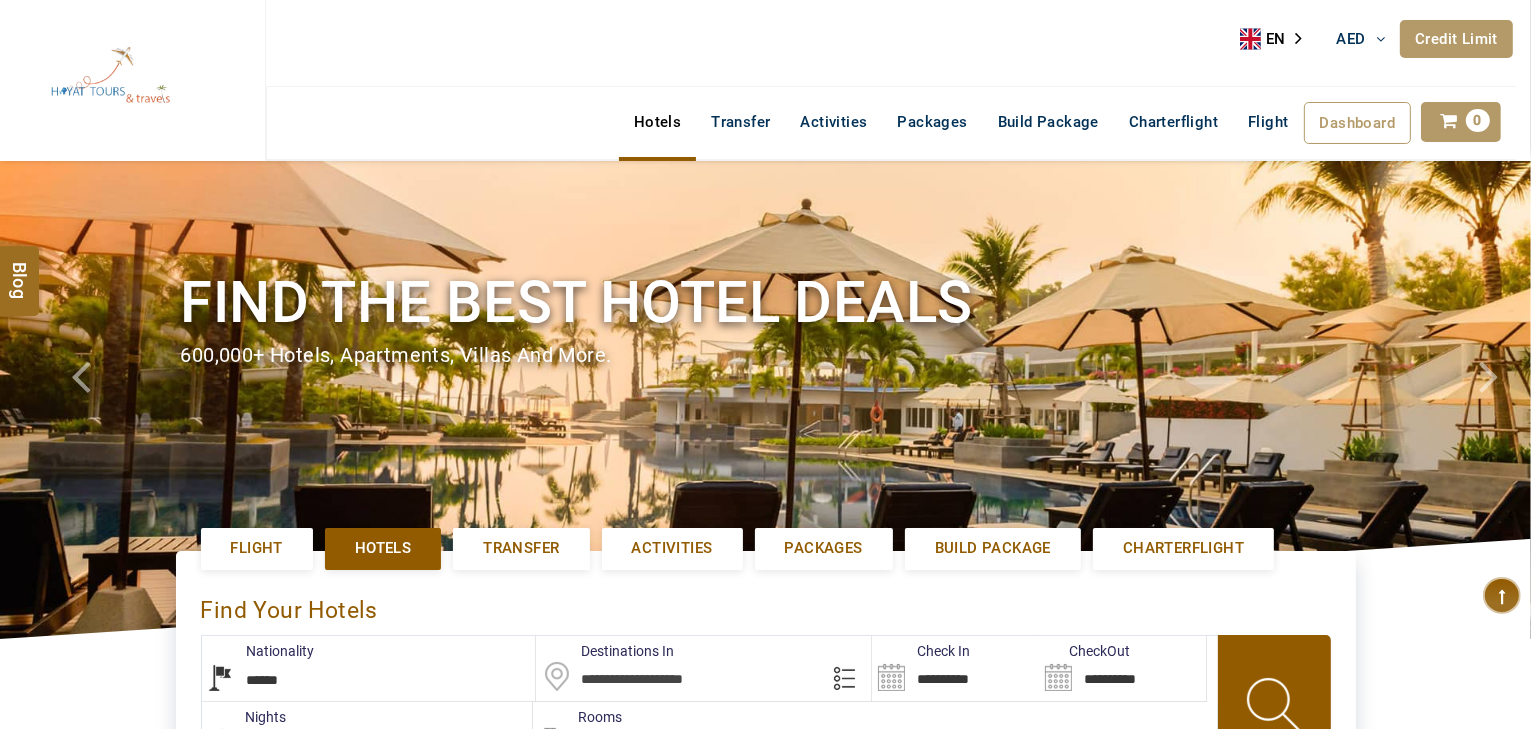 type on "**********" 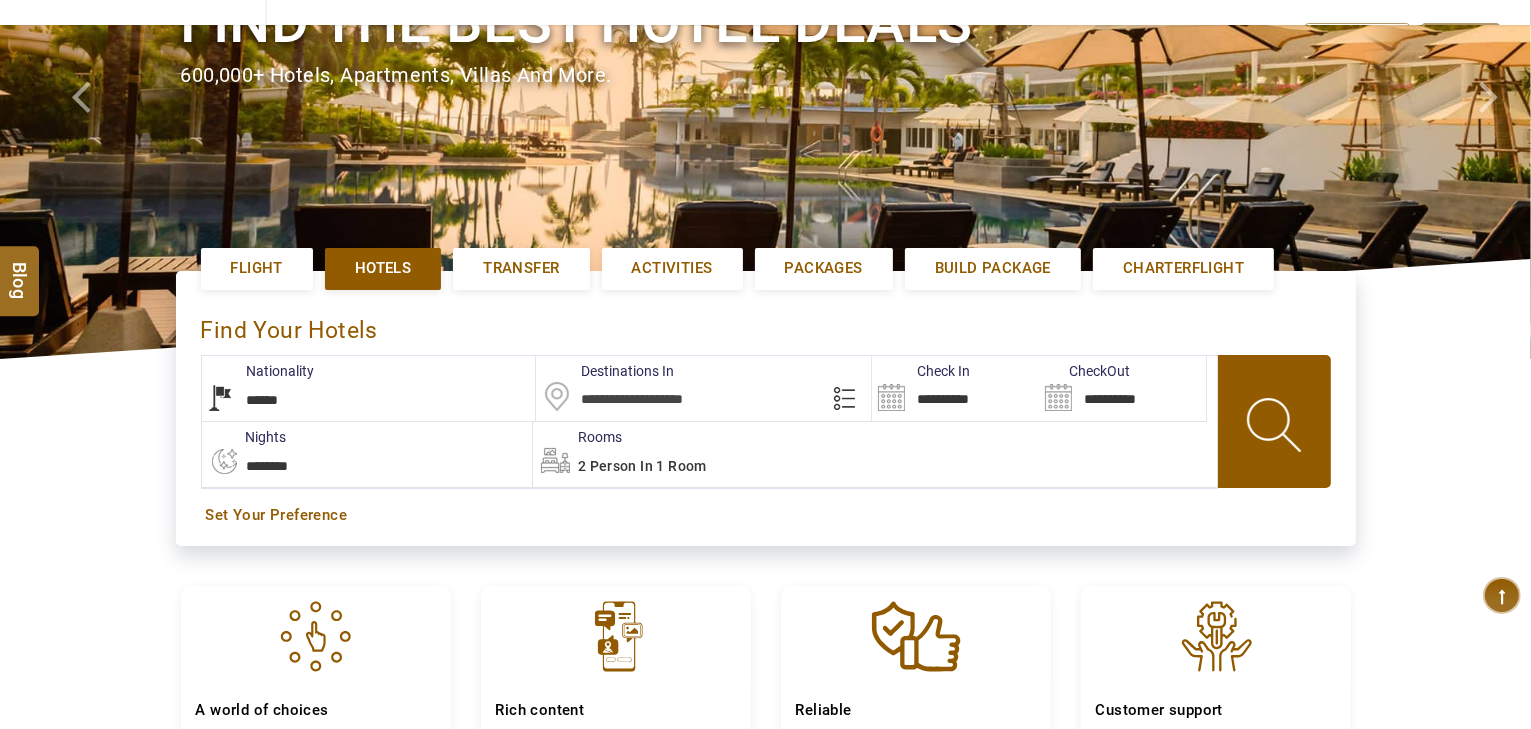 scroll, scrollTop: 400, scrollLeft: 0, axis: vertical 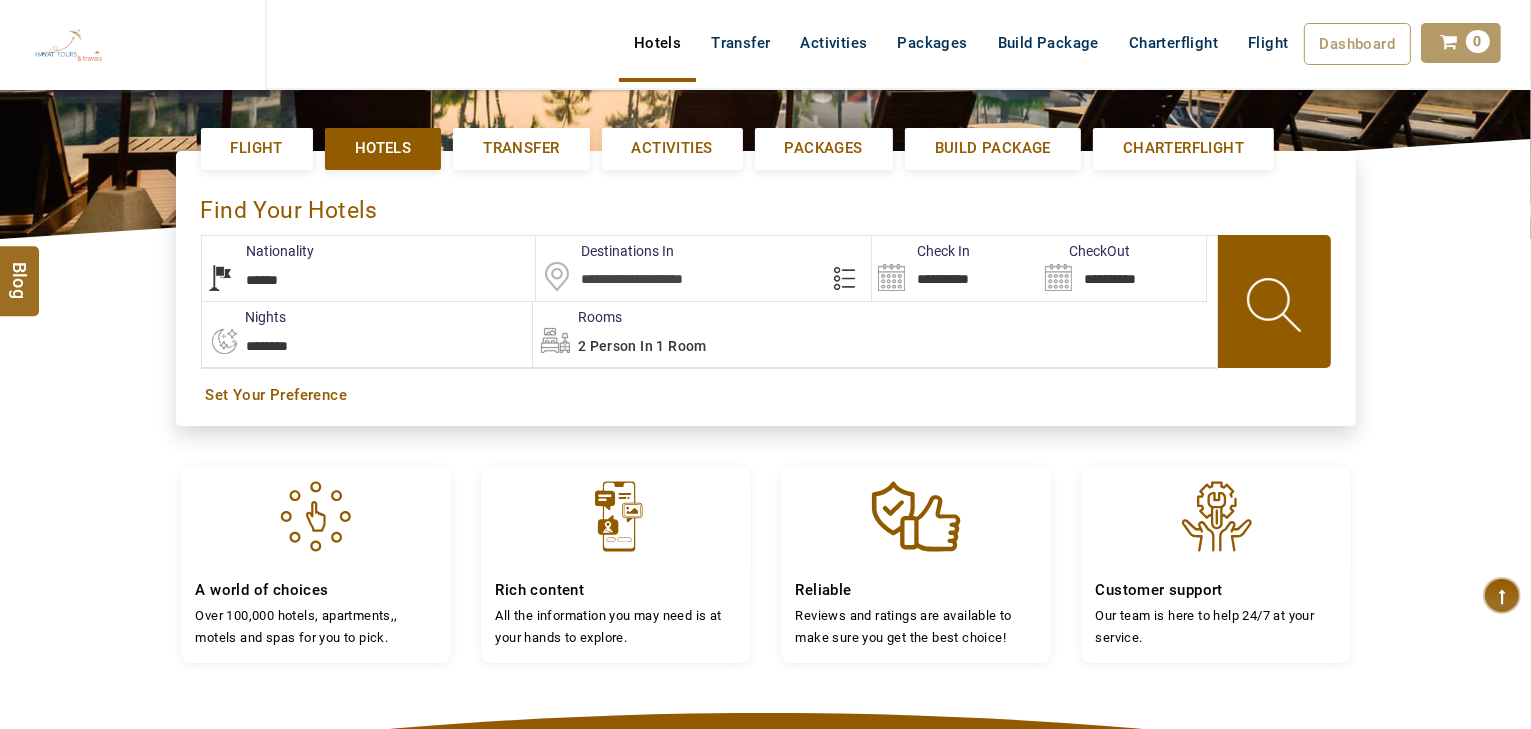 click at bounding box center (703, 268) 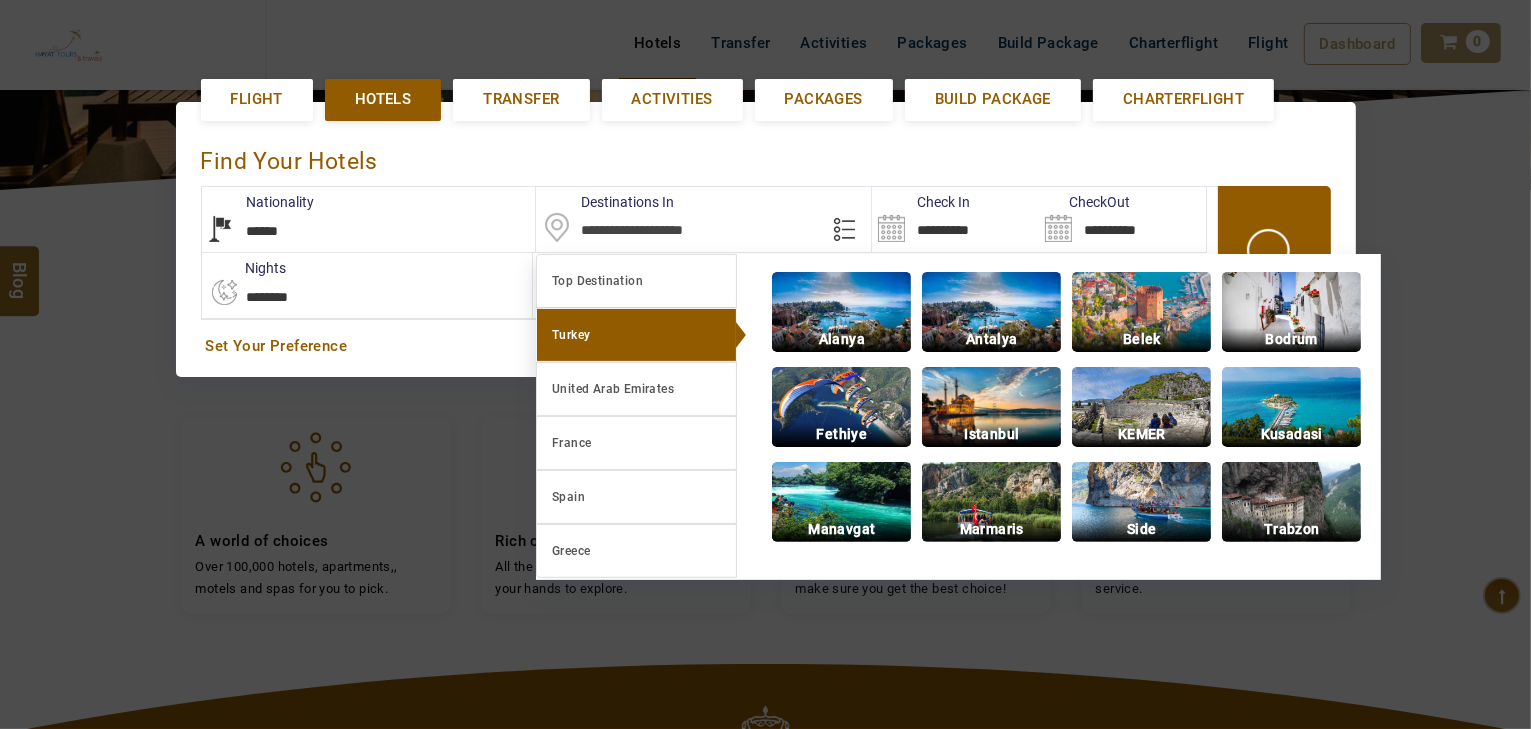 scroll, scrollTop: 460, scrollLeft: 0, axis: vertical 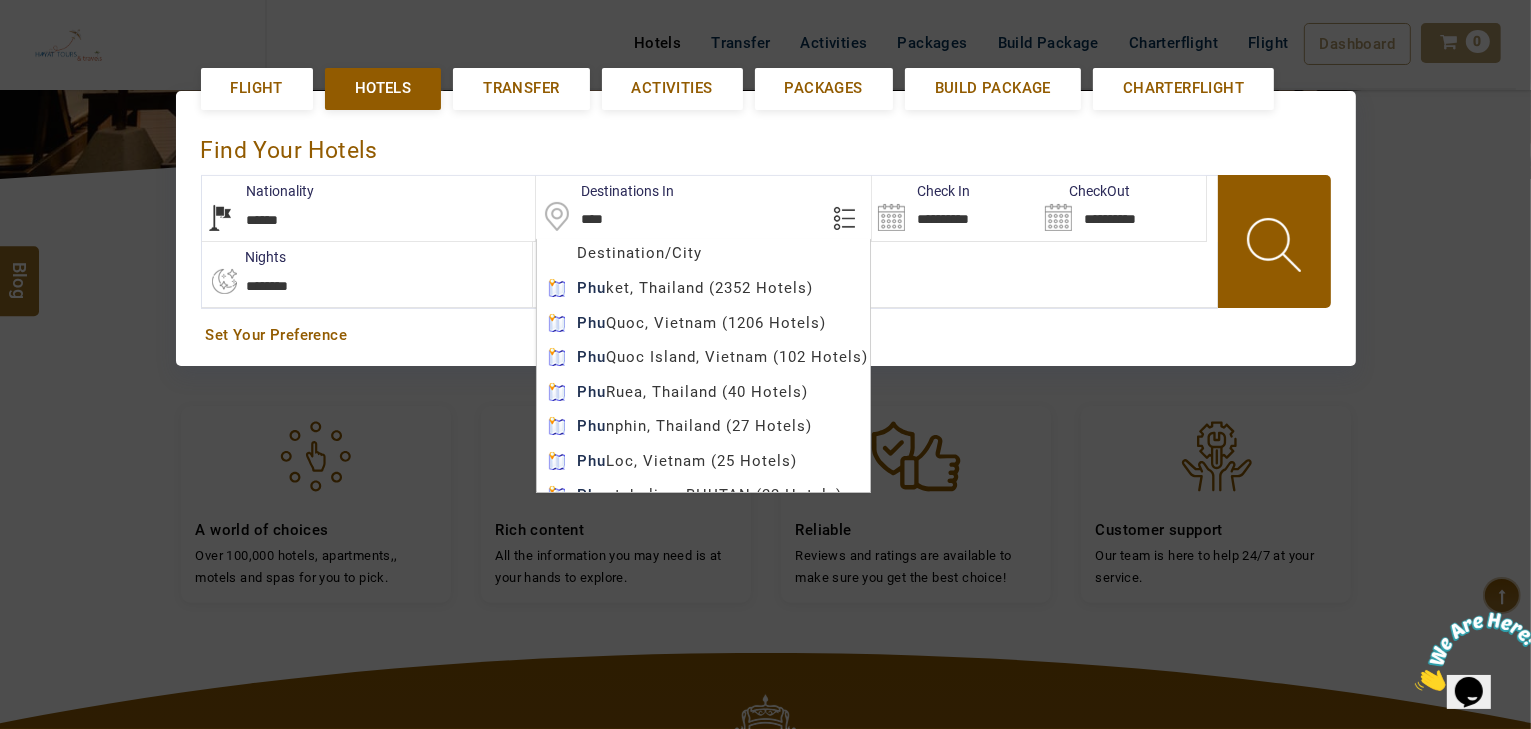 type on "******" 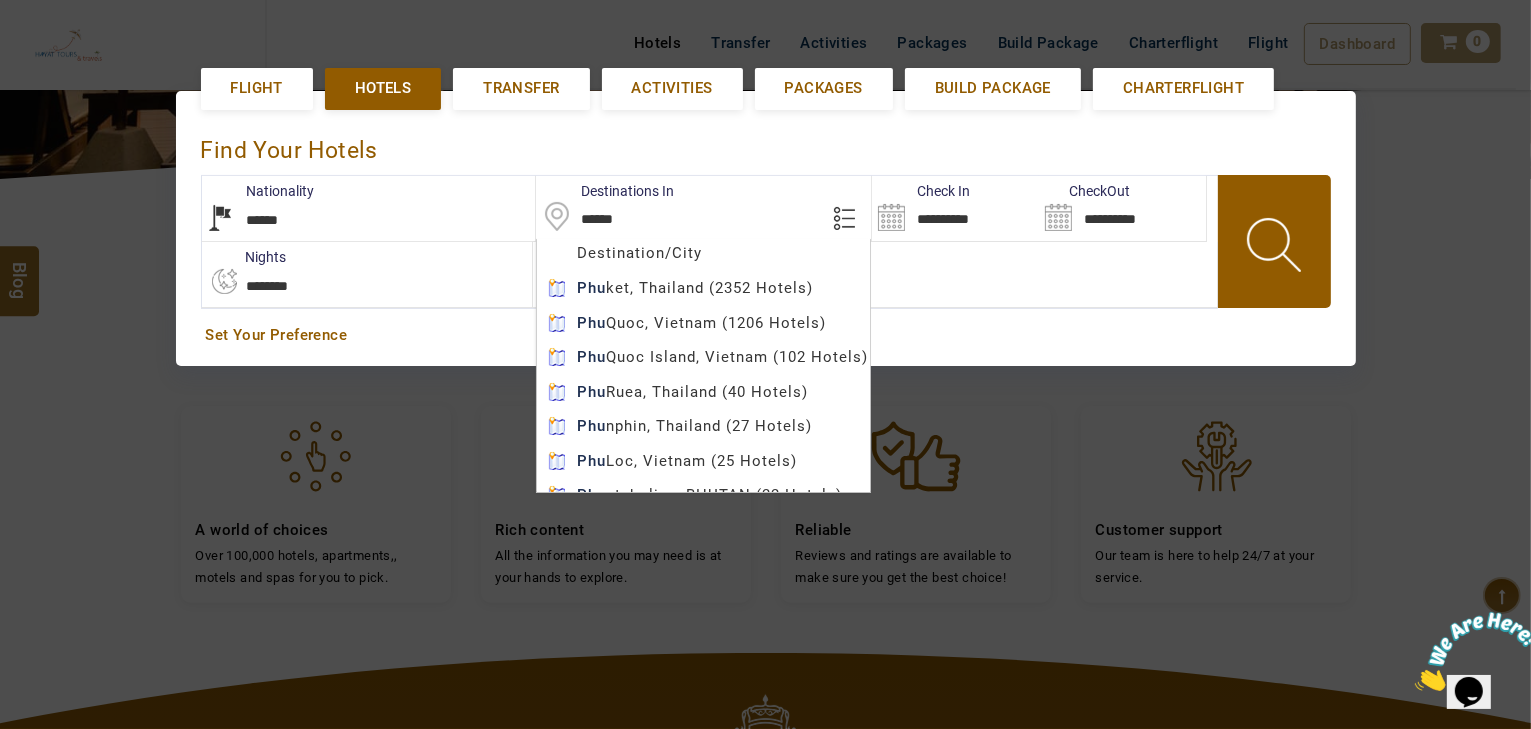 click on "HAYAYT TOURS AED AED  AED EUR  € USD  $ INR  ₹ THB  ฿ IDR  Rp BHD  BHD TRY  ₺ Credit Limit EN HE AR ES PT ZH Helpline
+971 55 344 0168 Register Now +971 55 344 0168 info@royallineholidays.com About Us What we Offer Blog Why Us Contact Hotels  Transfer Activities Packages Build Package Charterflight Flight Dashboard My Profile My Booking My Reports My Quotation Sign Out 0 Points Redeem Now To Redeem 58318  Points Future Points  1074   Points Credit Limit Credit Limit USD 30000.00 70% Complete Used USD 10898.62 Available USD 19101.38 Setting  Looks like you haven't added anything to your cart yet Countinue Shopping ***** ****** Please Wait.. Blog demo
Remember me Forgot
password? LOG IN Don't have an account?   Register Now My Booking View/ Print/Cancel Your Booking without Signing in Submit demo
In A Few Moment, You Will Be Celebrating Best Hotel options galore ! Check In   CheckOut Rooms Rooms Please Wait Find the best hotel deals Flight Hotels  Transfer *******" at bounding box center [765, 358] 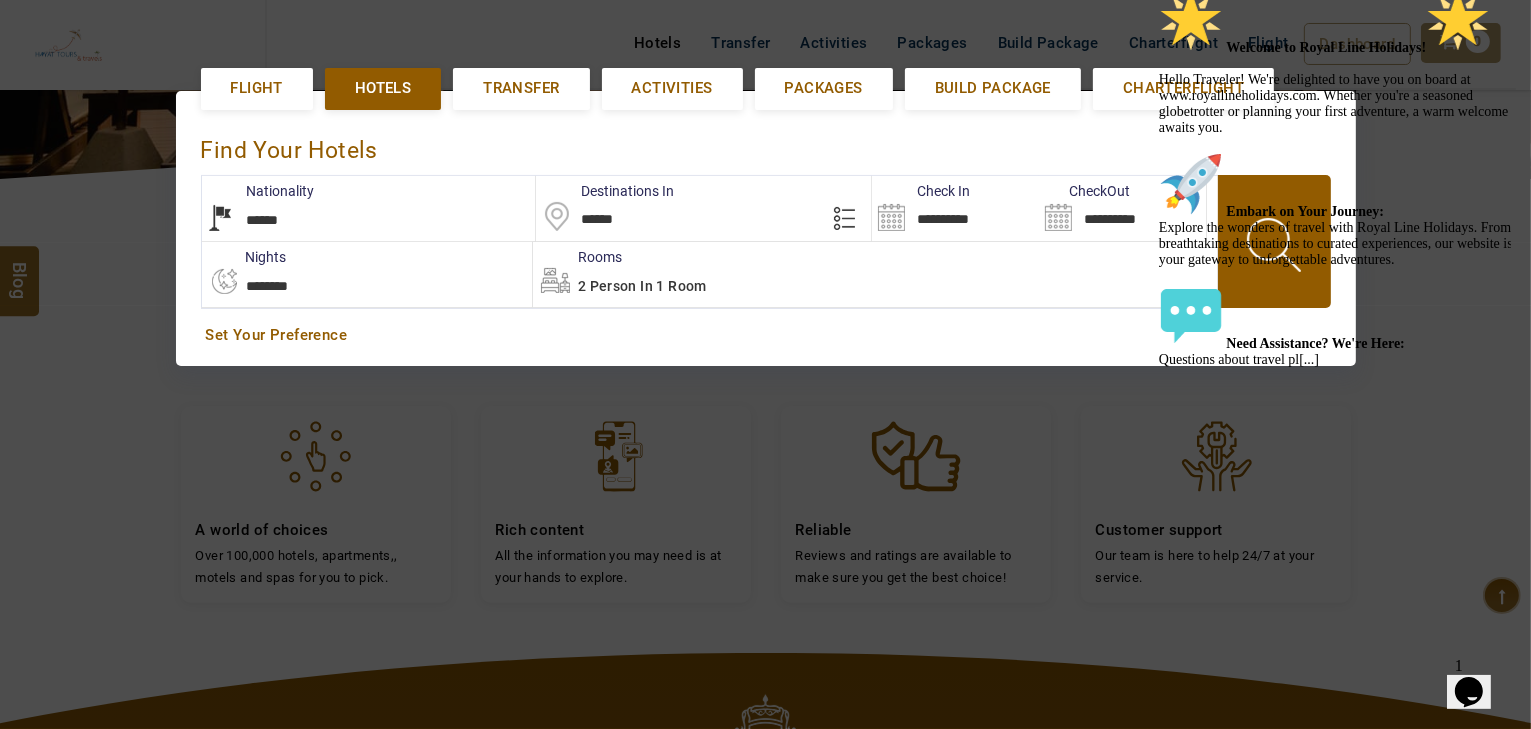 click on "**********" at bounding box center (955, 208) 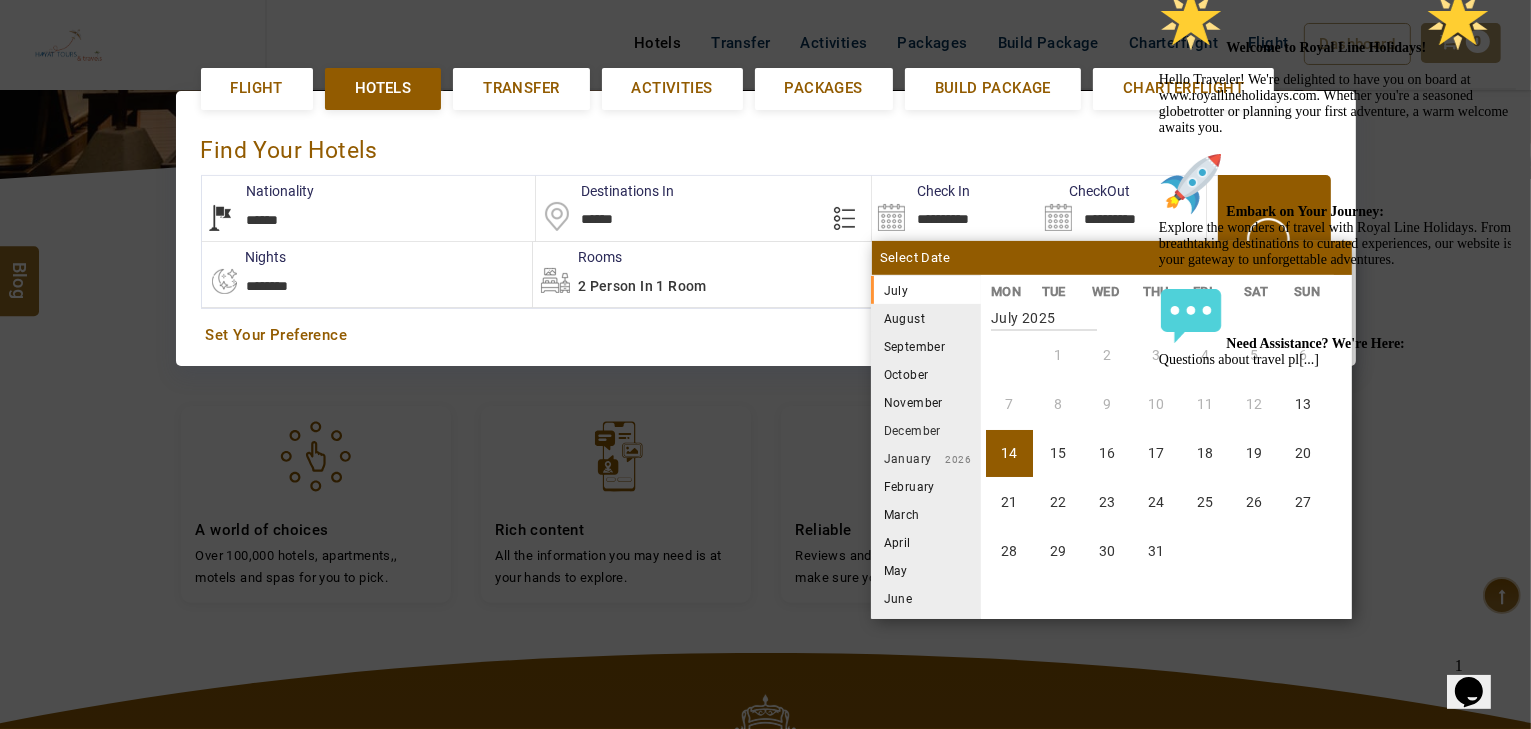 click on "August" at bounding box center [926, 318] 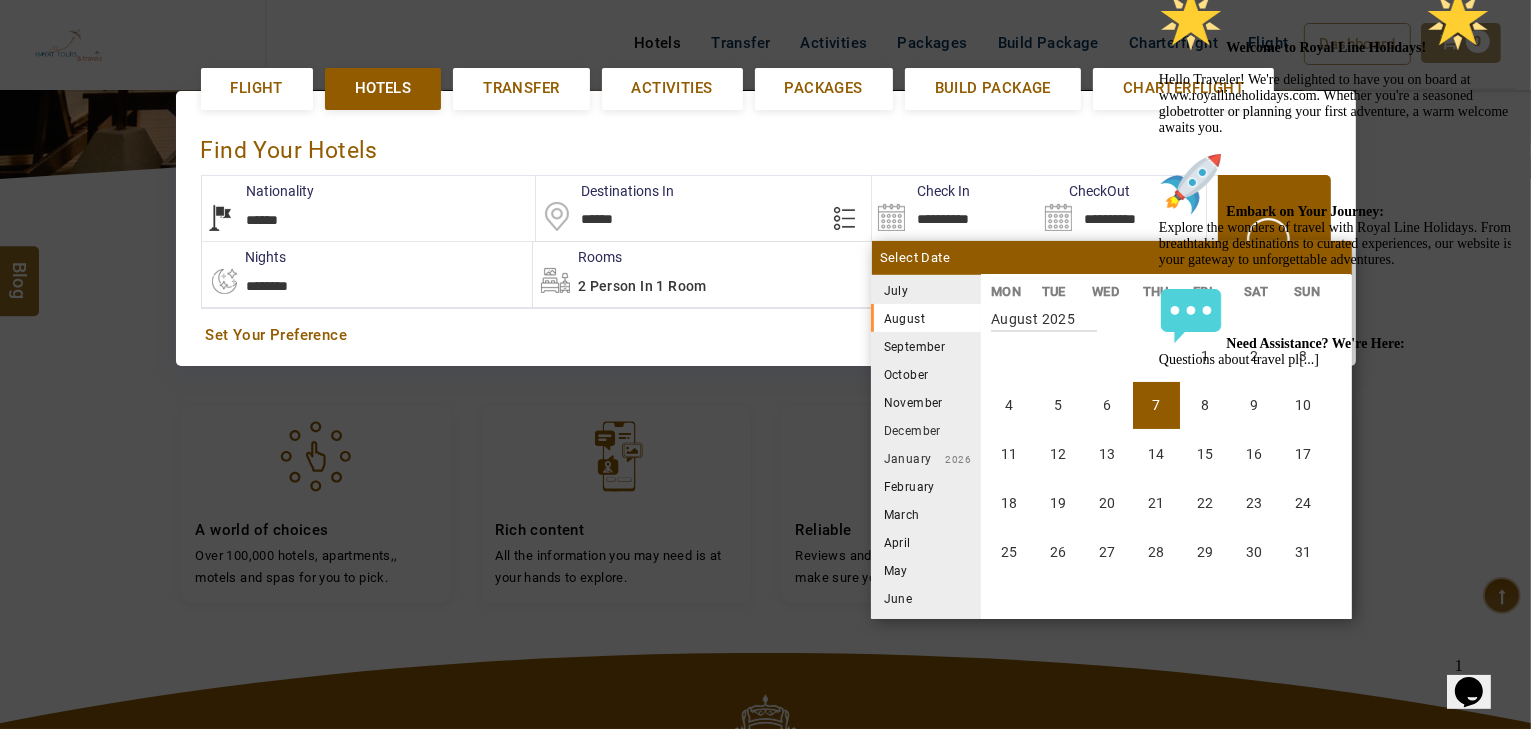 scroll, scrollTop: 370, scrollLeft: 0, axis: vertical 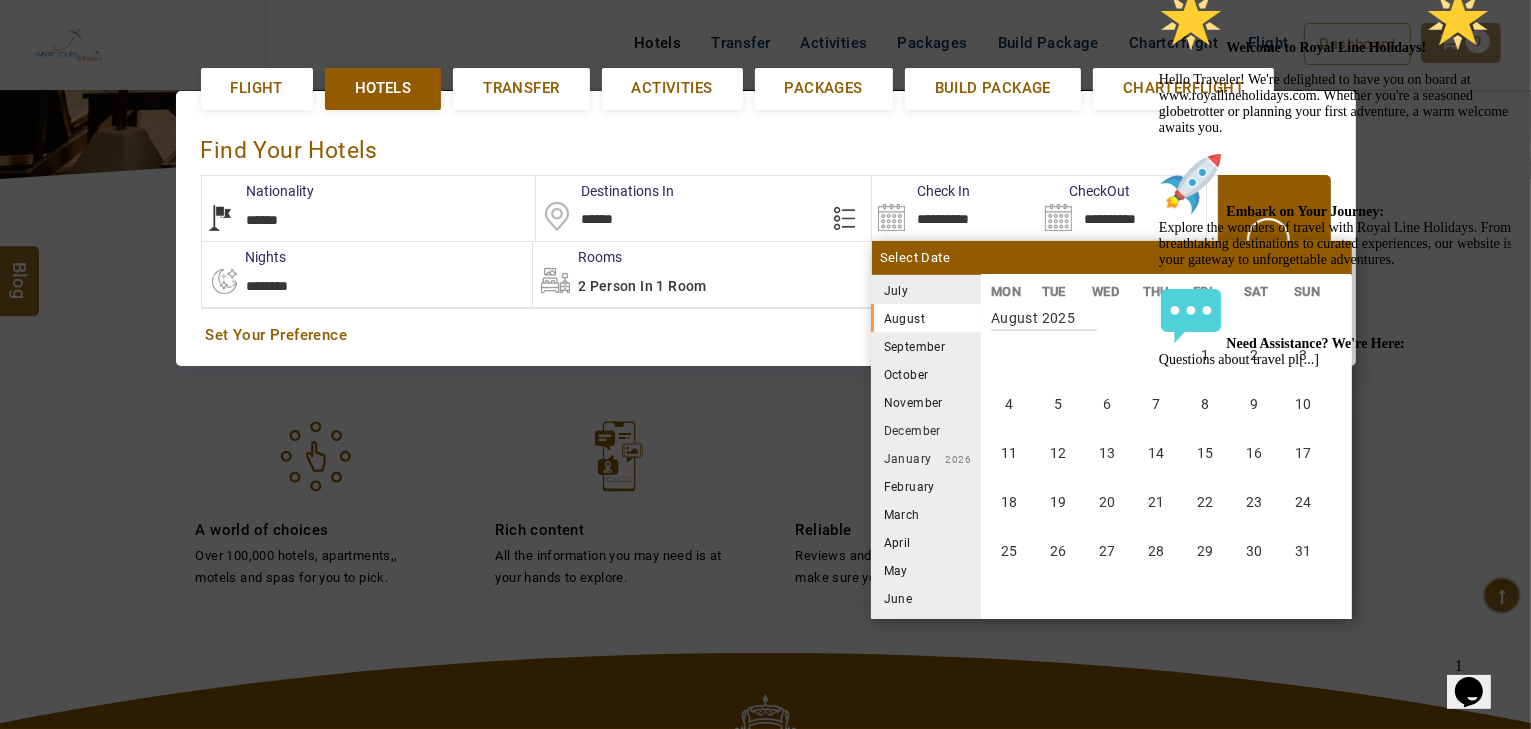 click at bounding box center (1158, -12) 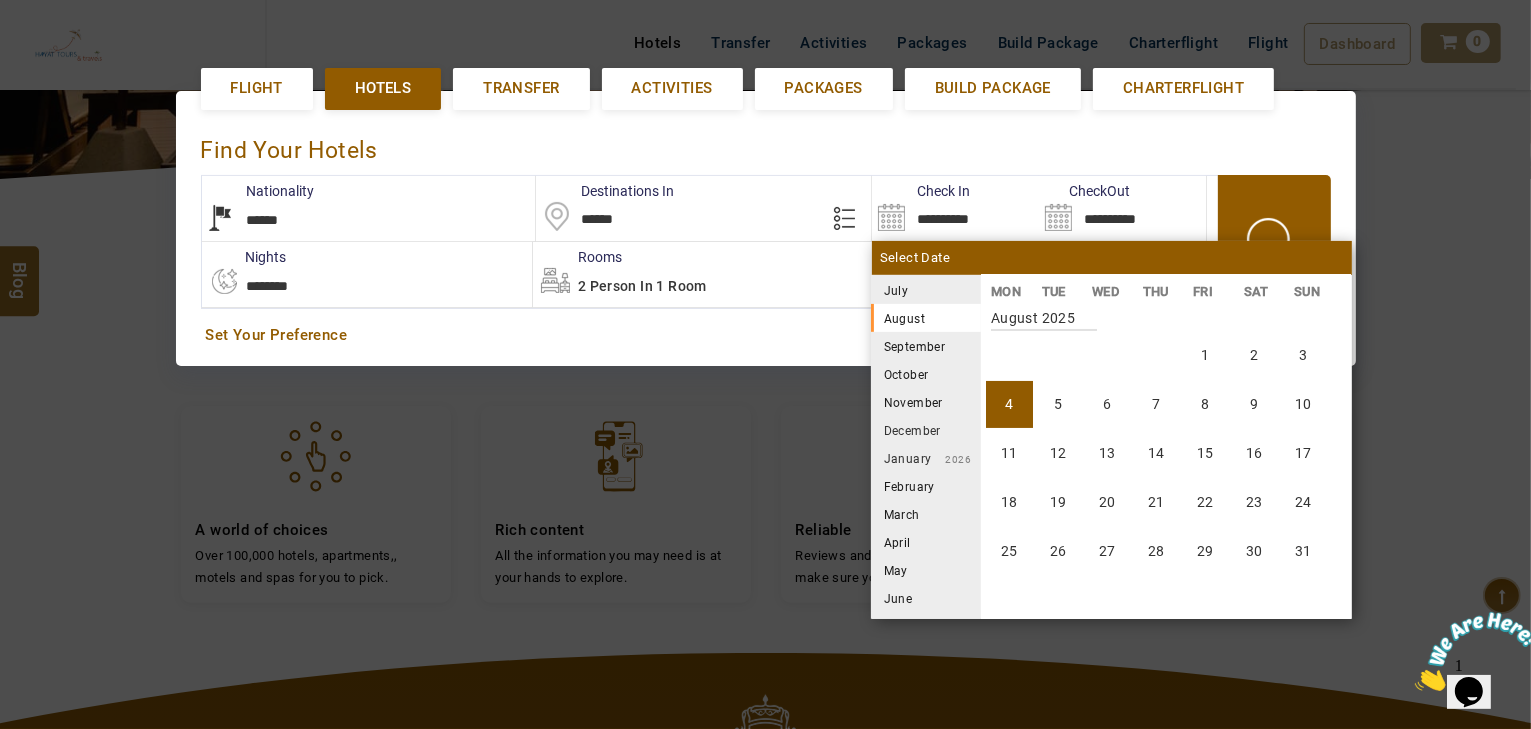 click on "4" at bounding box center (1009, 404) 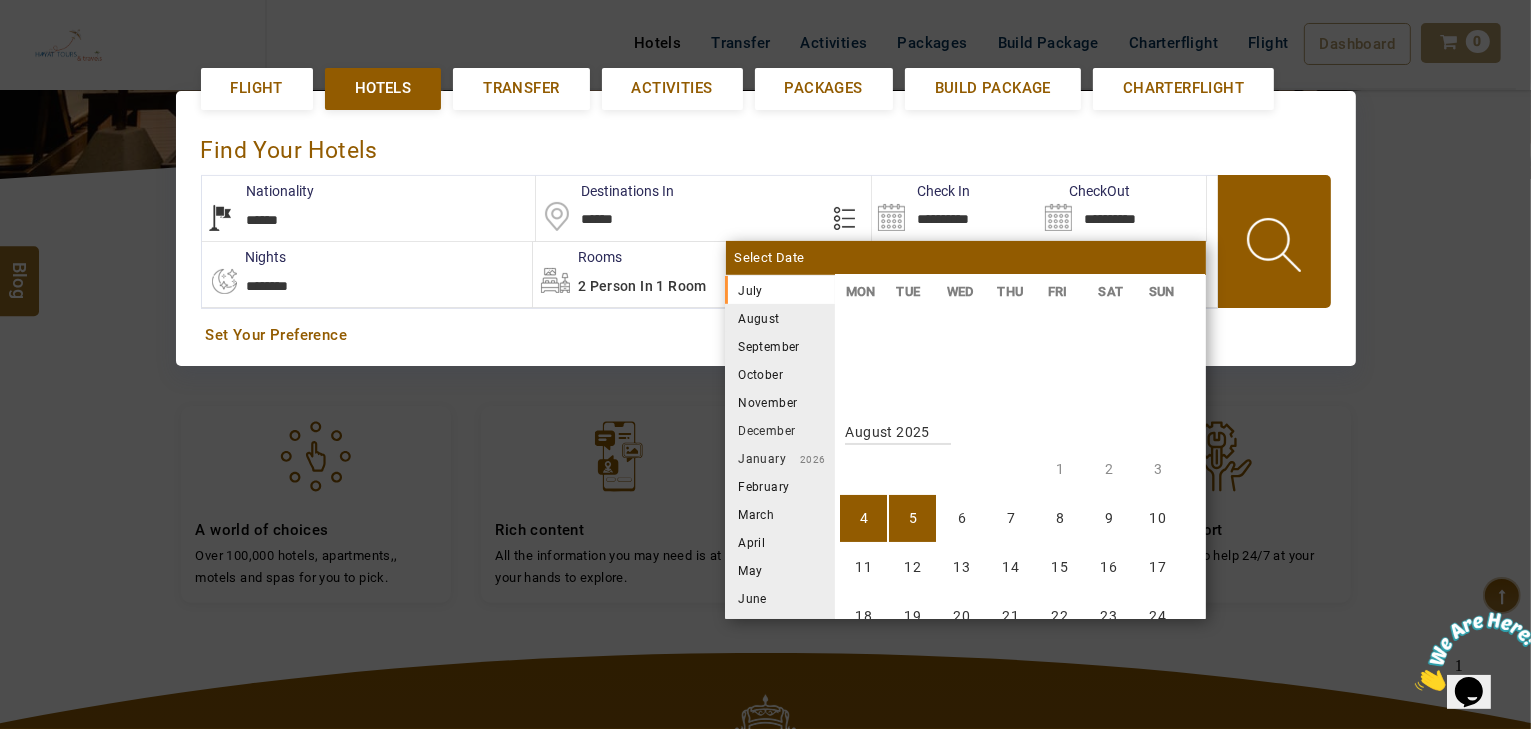 scroll, scrollTop: 370, scrollLeft: 0, axis: vertical 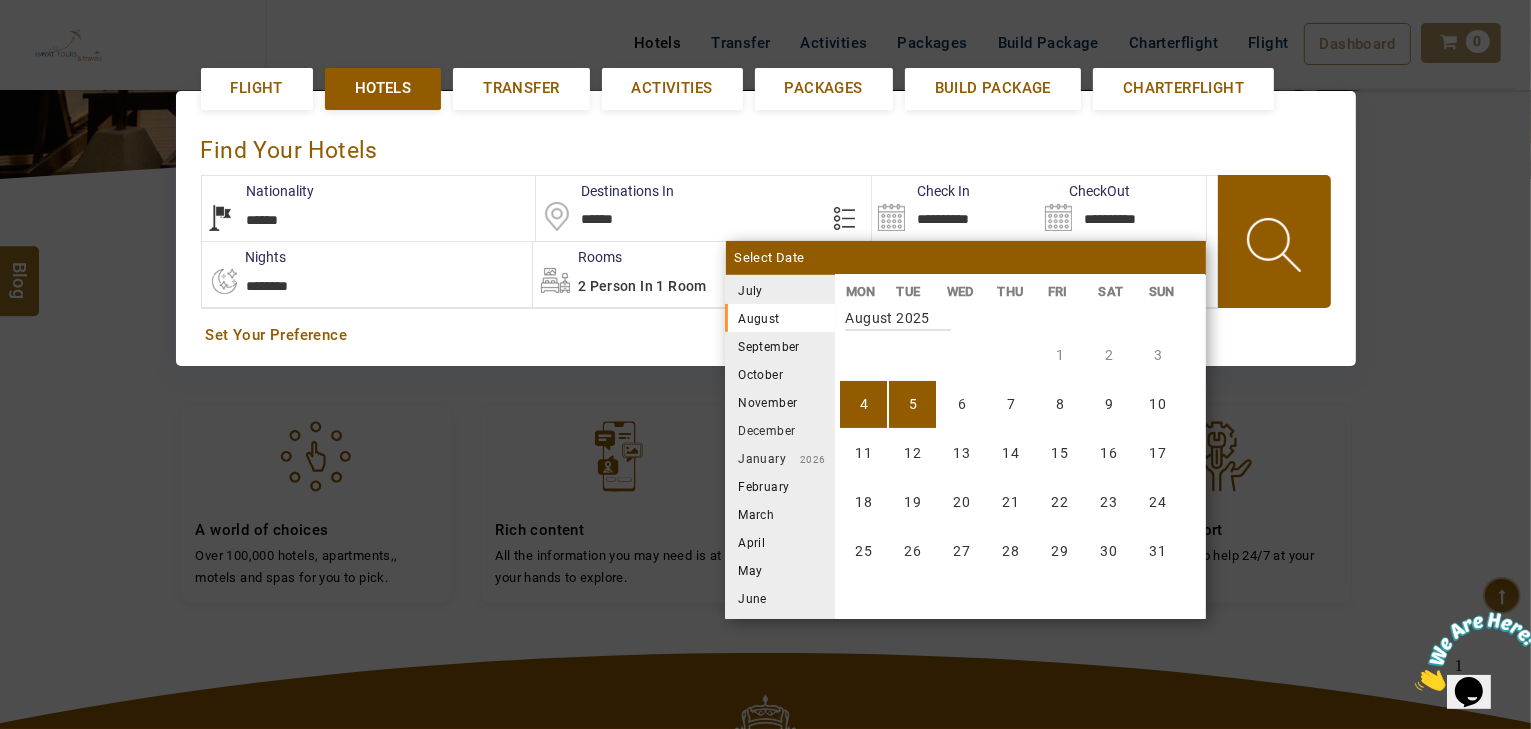 click on "**********" at bounding box center [367, 274] 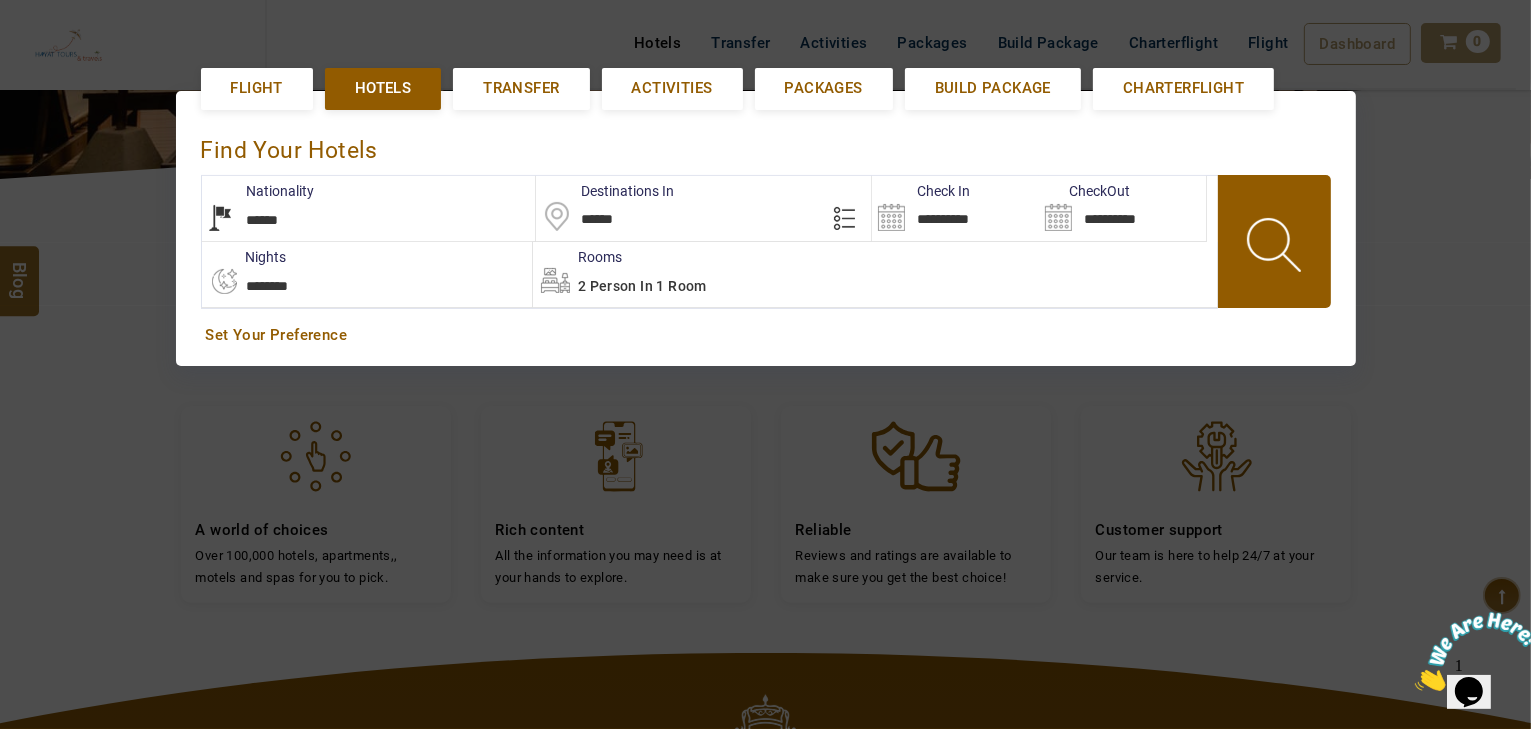 select on "*" 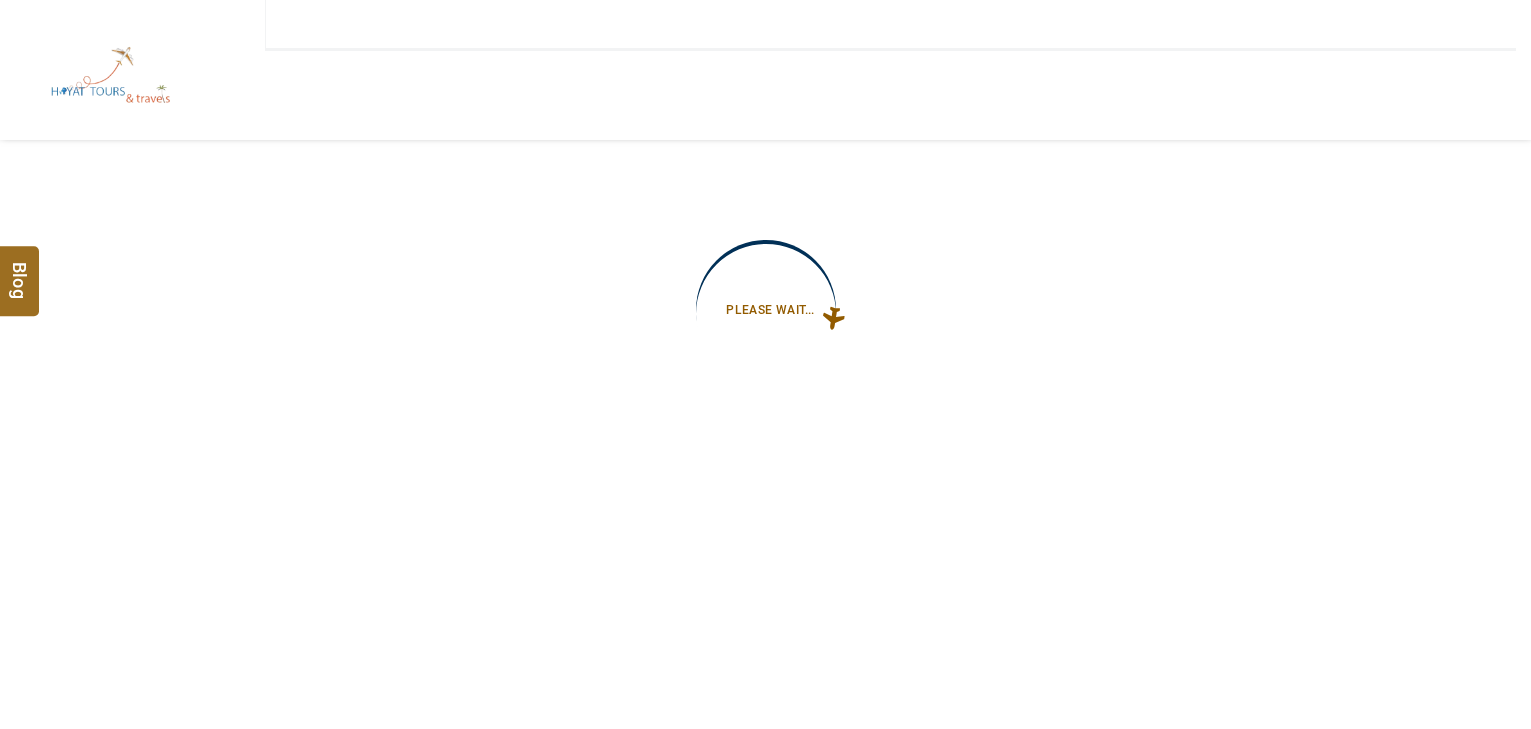 type on "**********" 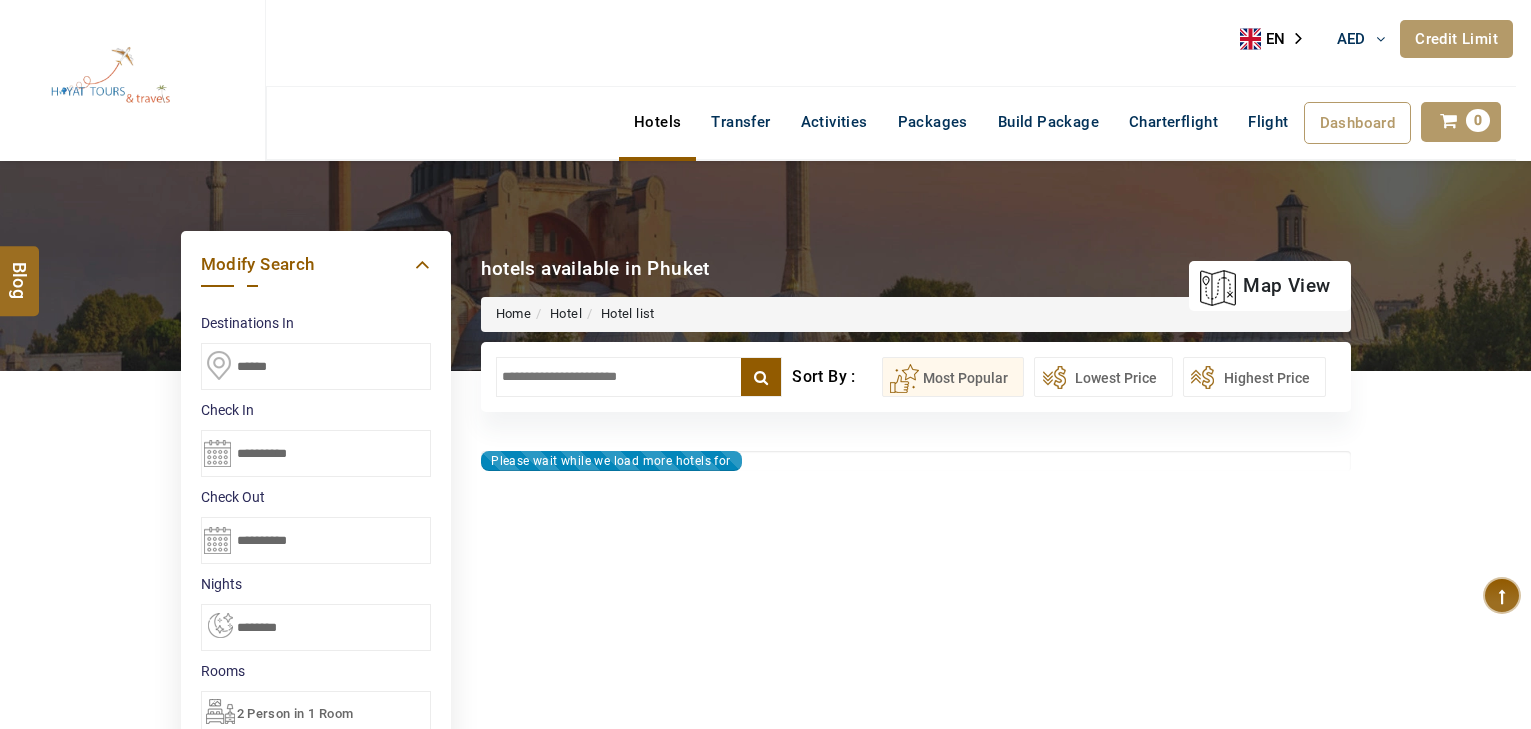 scroll, scrollTop: 0, scrollLeft: 0, axis: both 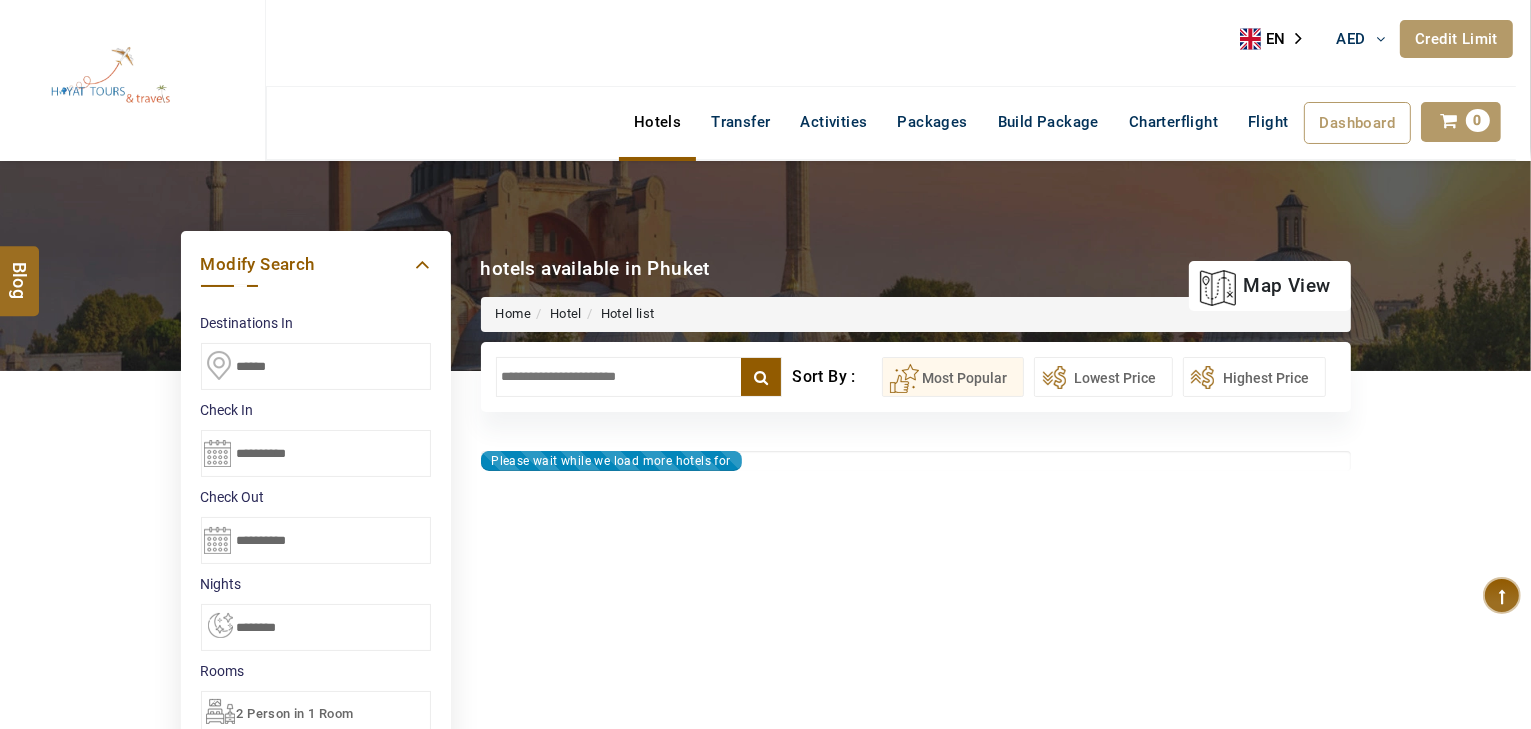type on "**********" 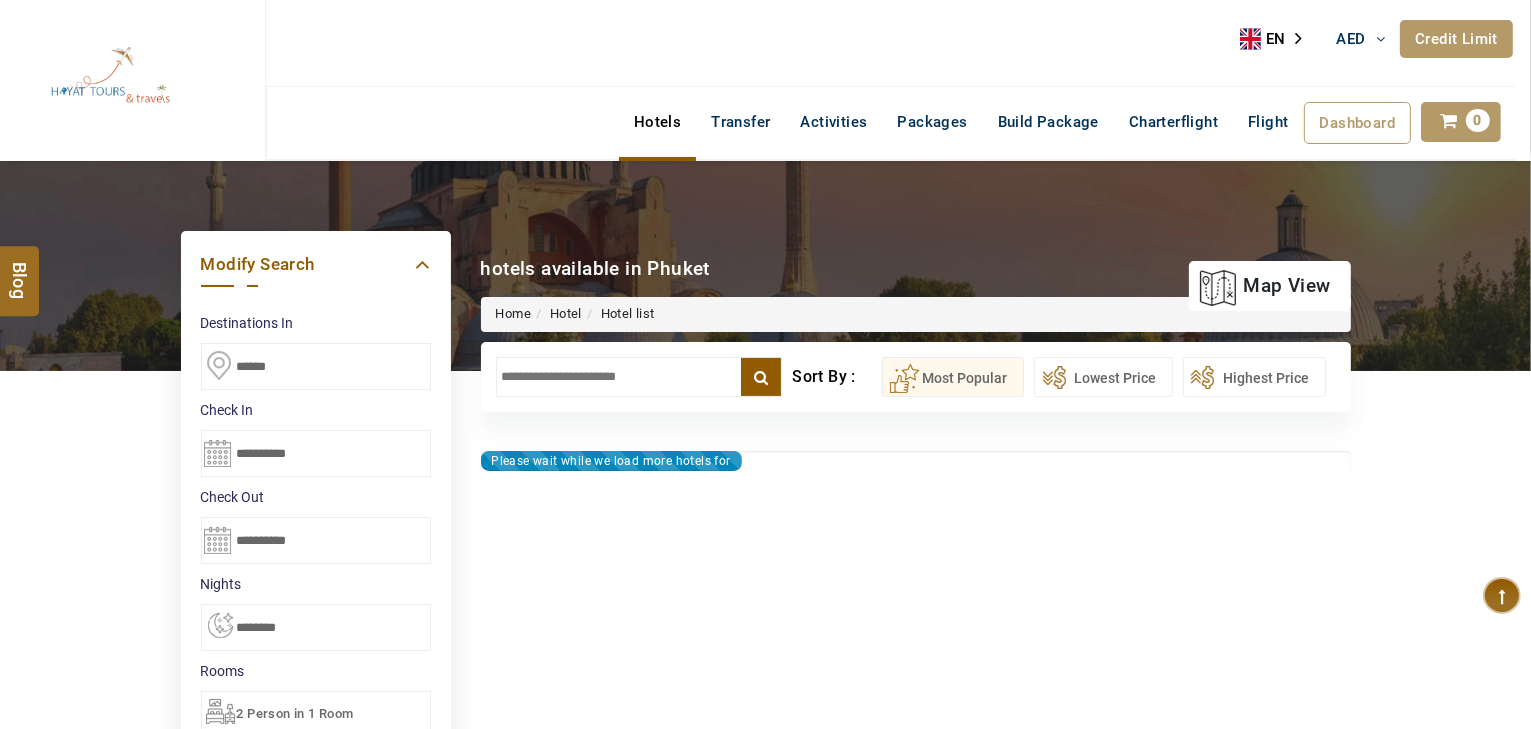 type on "**********" 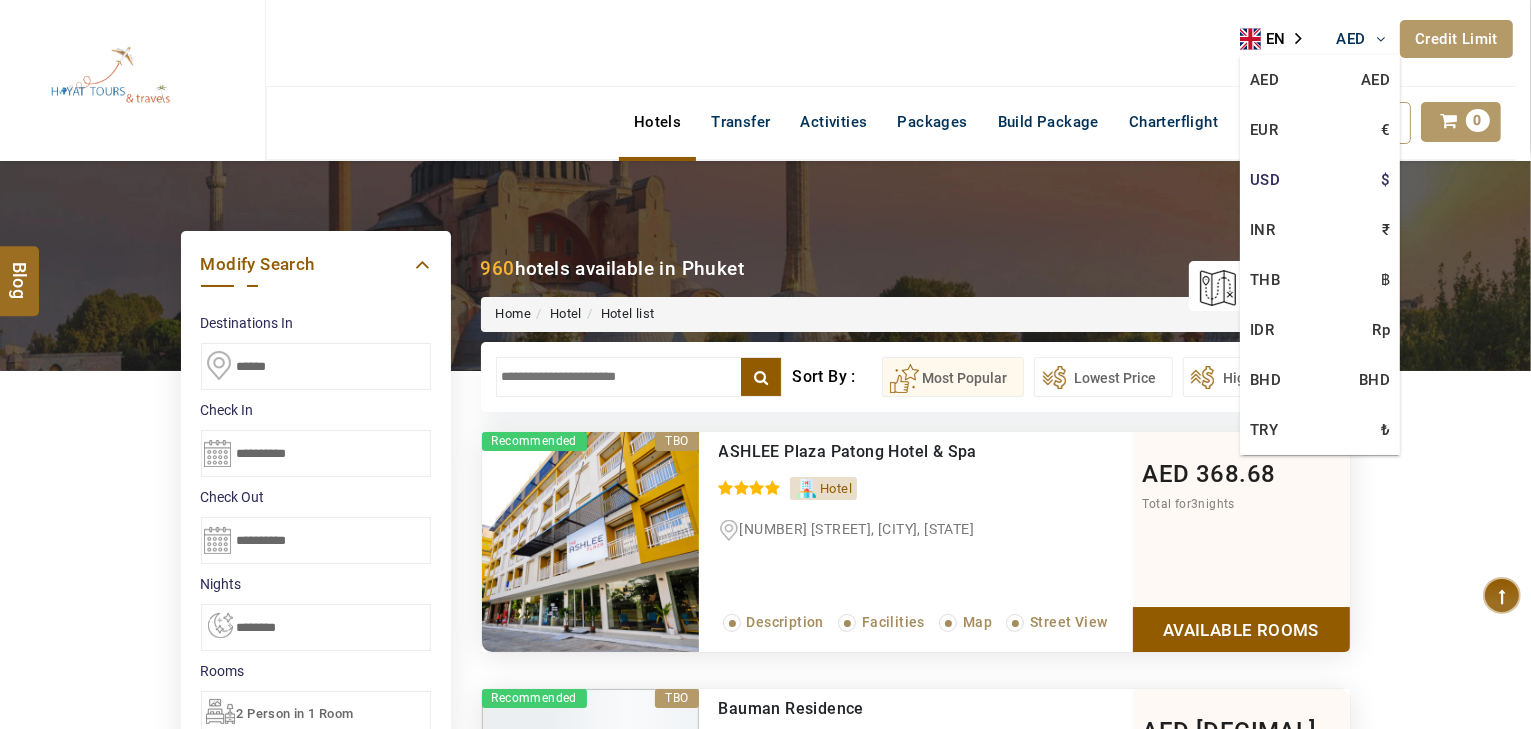click on "USD  $" at bounding box center (1320, 180) 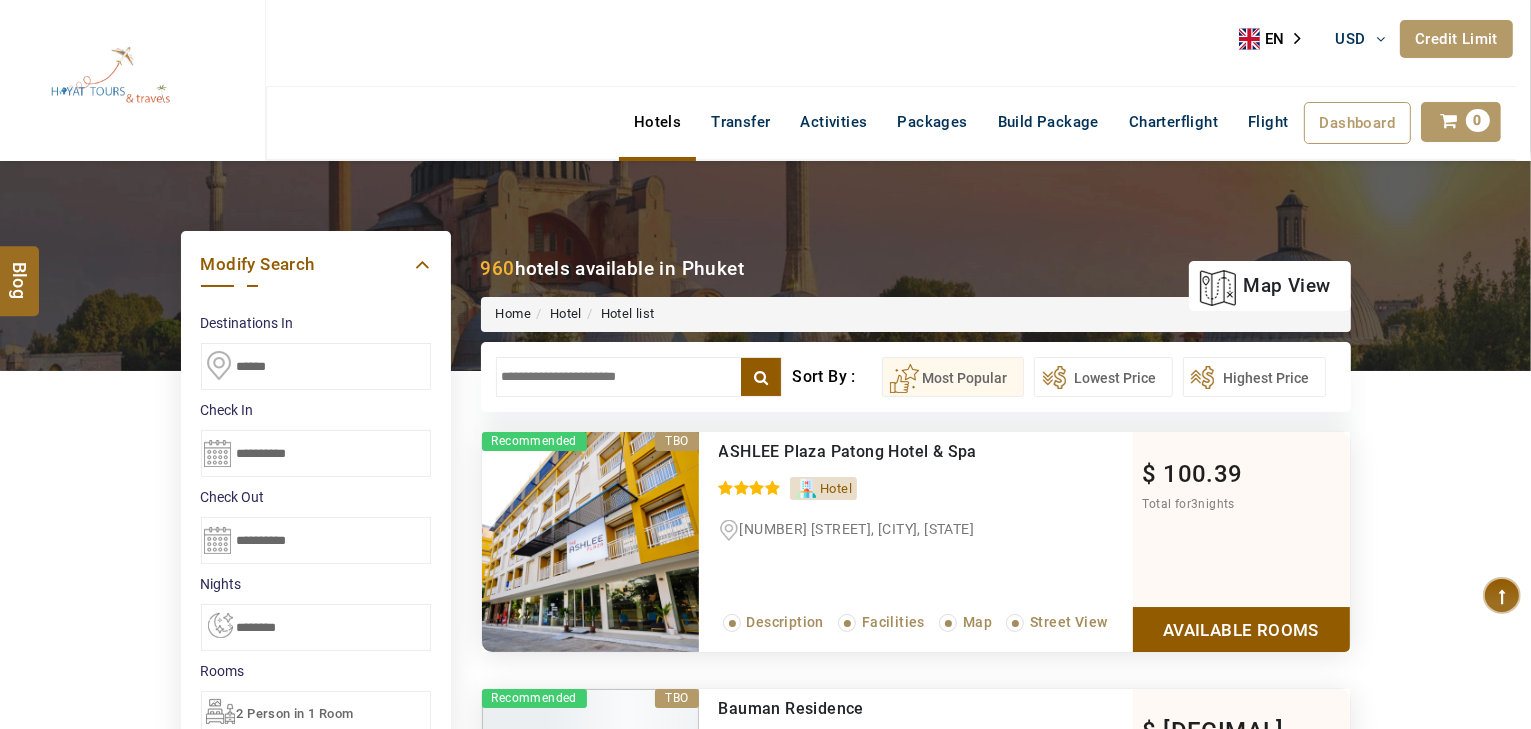click at bounding box center (639, 377) 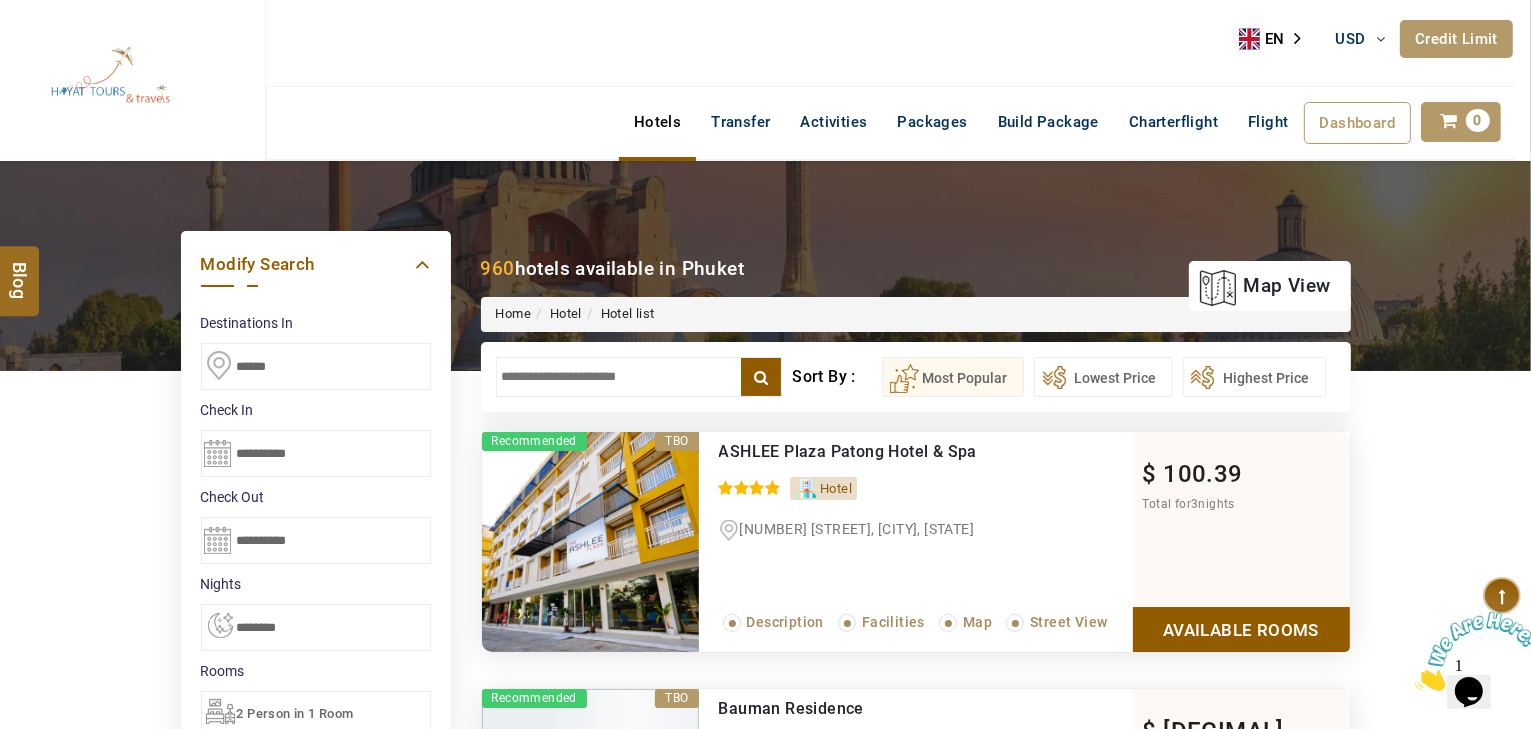 scroll, scrollTop: 0, scrollLeft: 0, axis: both 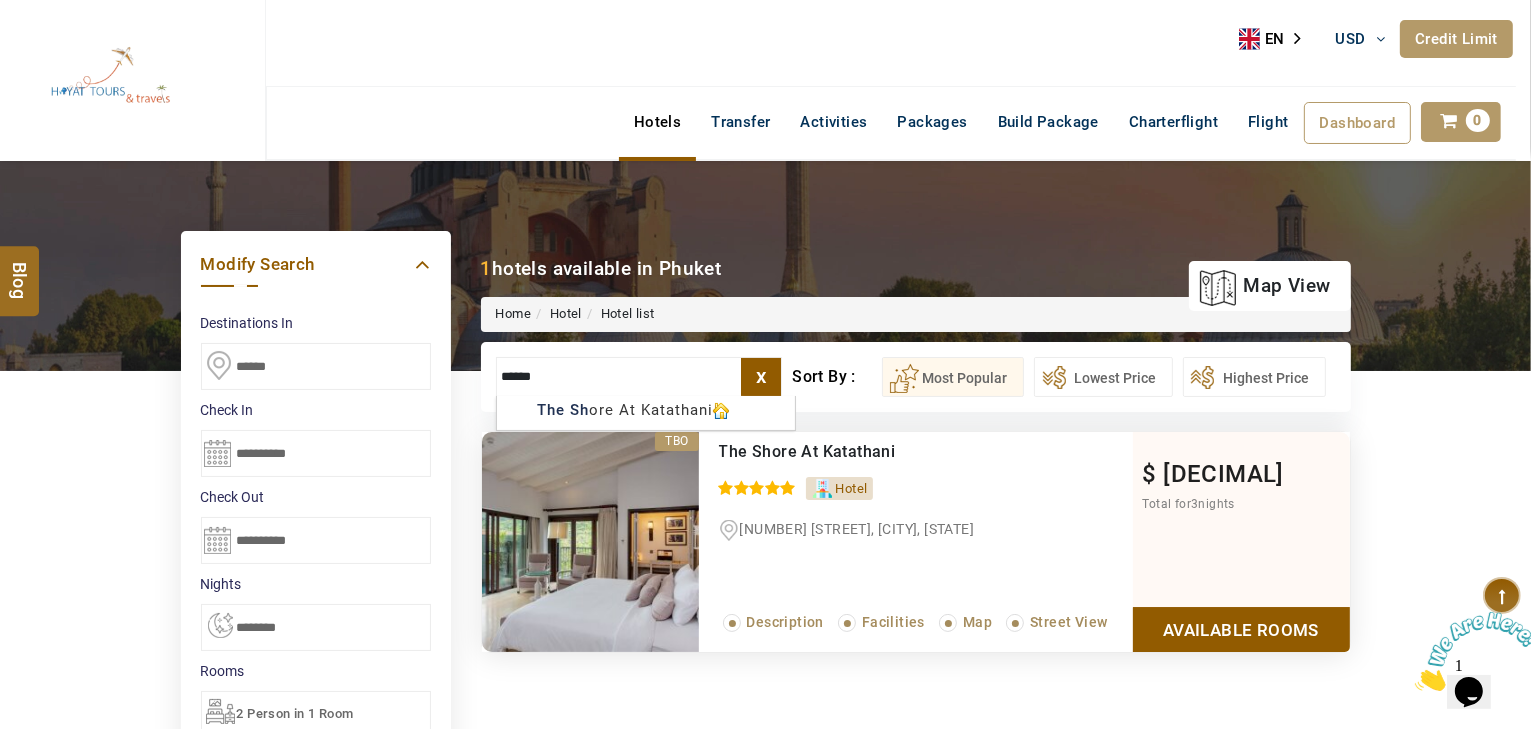 click on "HAYAYT TOURS USD AED  AED EUR  € USD  $ INR  ₹ THB  ฿ IDR  Rp BHD  BHD TRY  ₺ Credit Limit EN HE AR ES PT ZH Helpline
+[COUNTRY_CODE] [PHONE] Register Now +[COUNTRY_CODE] [PHONE] info@royallineholidays.com About Us What we Offer Blog Why Us Contact Hotels  Transfer Activities Packages Build Package Charterflight Flight Dashboard My Profile My Booking My Reports My Quotation Sign Out 0 Points Redeem Now To Redeem 58318  Points Future Points  1074   Points Credit Limit Credit Limit USD 30000.00 70% Complete Used USD 10898.62 Available USD 19101.38 Setting  Looks like you haven't added anything to your cart yet Countinue Shopping ***** ****** Please Wait.. Blog demo
Remember me Forgot
password? LOG IN Don't have an account?   Register Now My Booking View/ Print/Cancel Your Booking without Signing in Submit Applying Filters...... Hotels For You Will Be Loading Soon demo
In A Few Moment, You Will Be Celebrating Best Hotel options galore ! Check In   CheckOut Rooms Rooms X Map Wifi" at bounding box center [765, 1195] 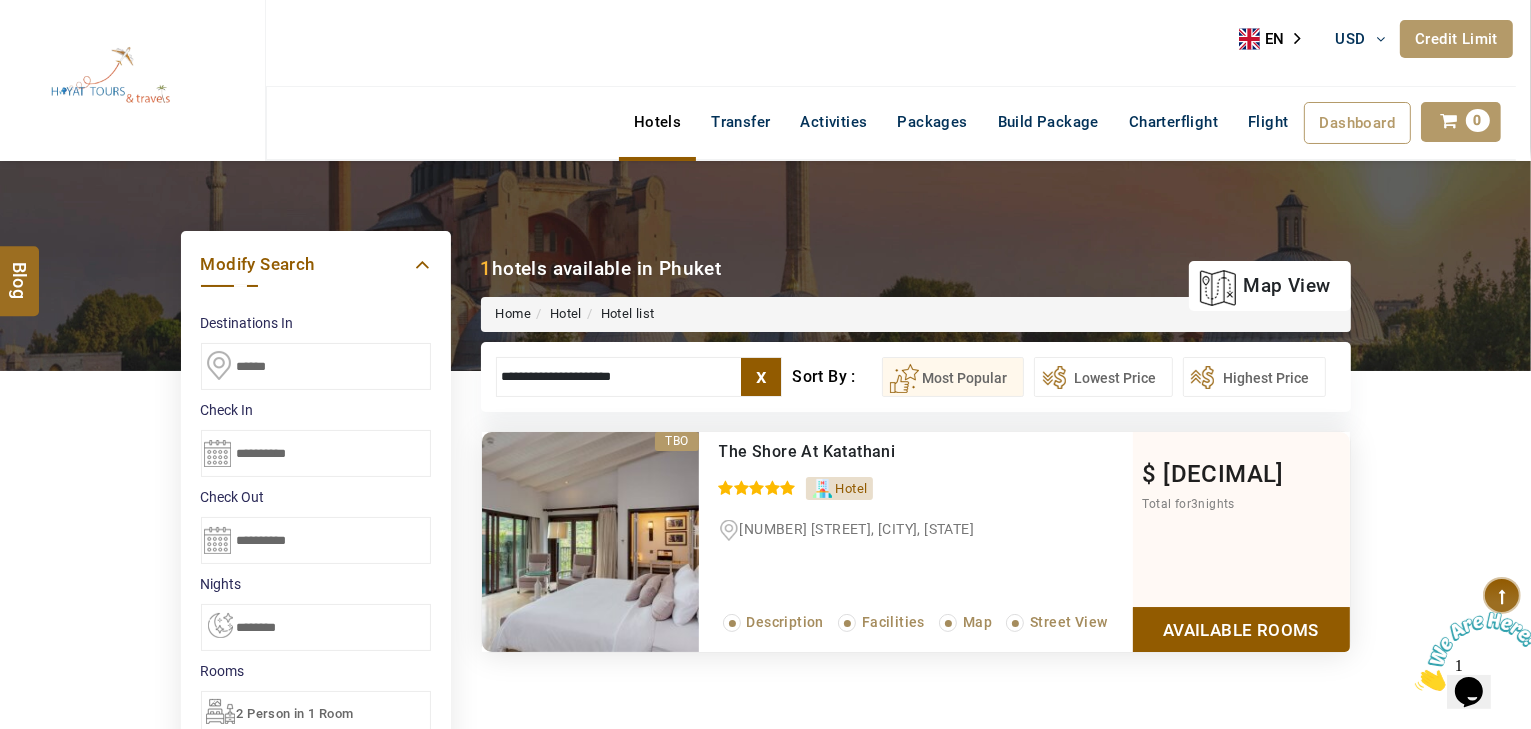 type on "**********" 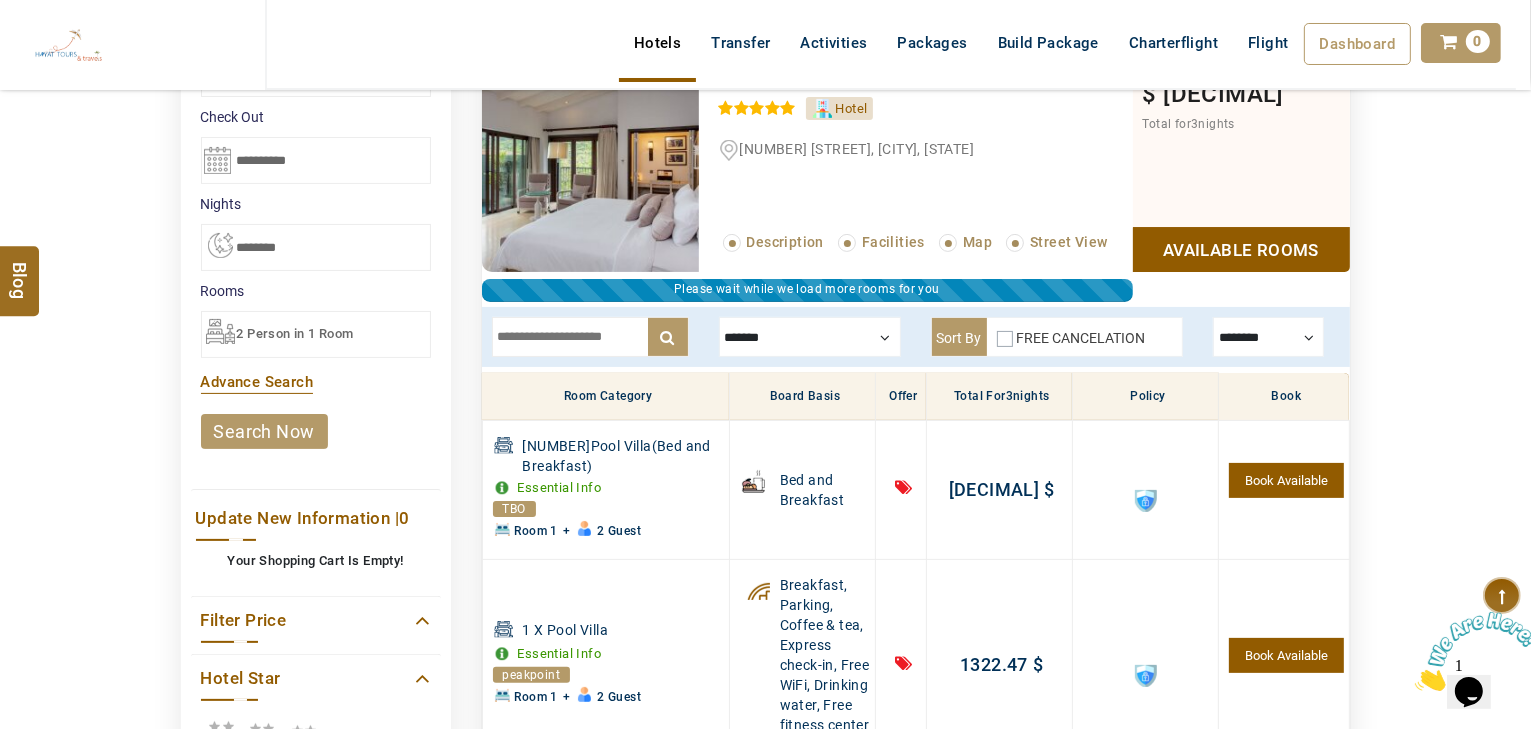 click at bounding box center (590, 337) 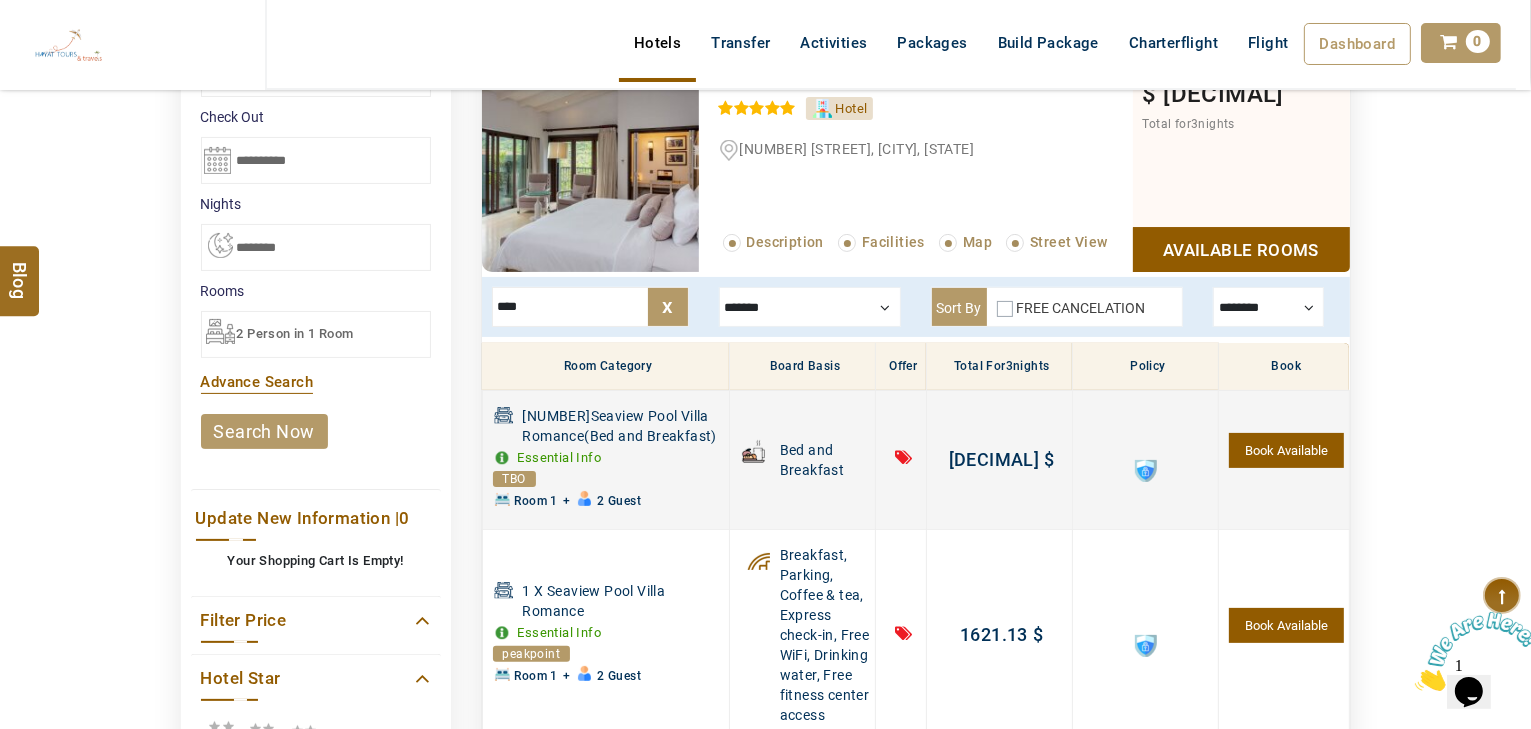 type on "****" 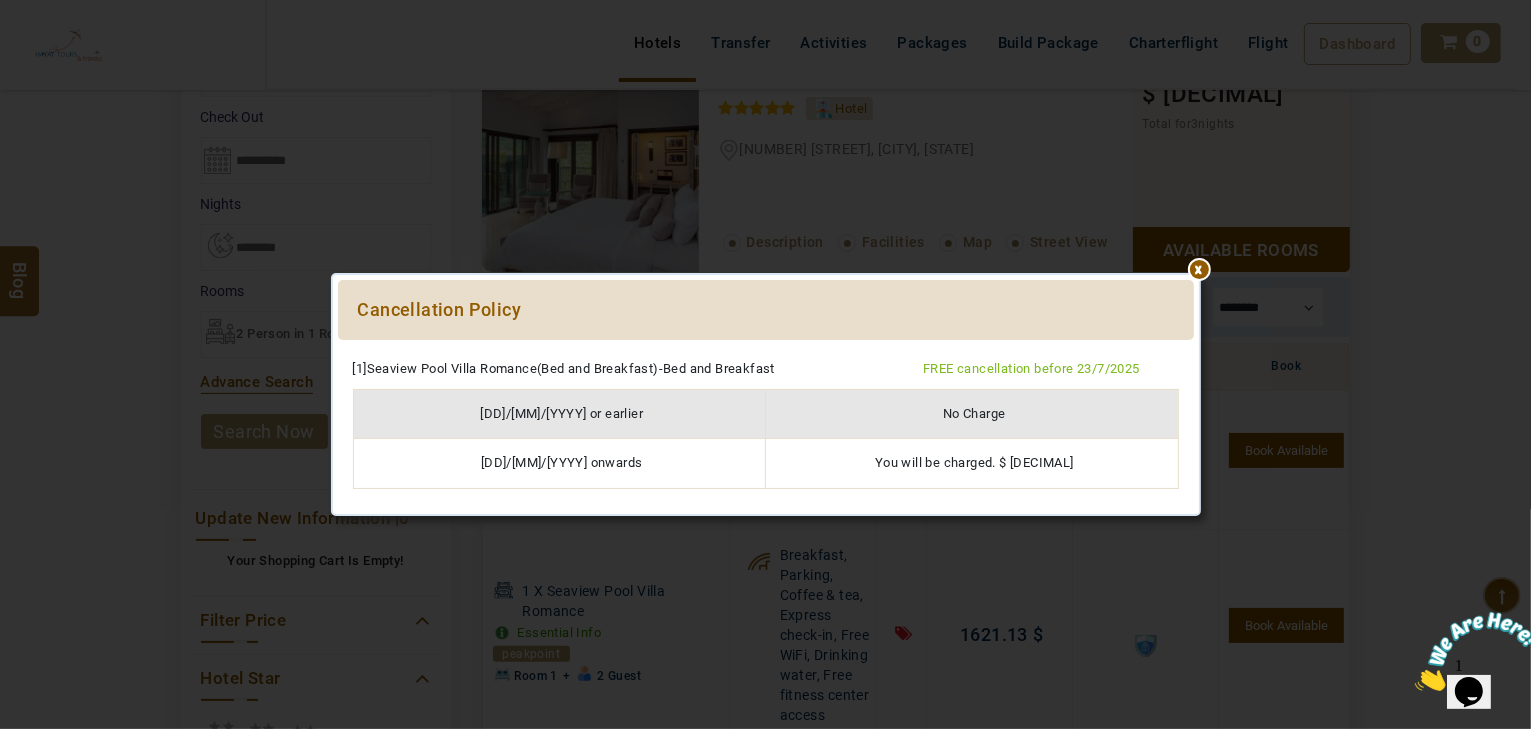 click at bounding box center [766, 350] 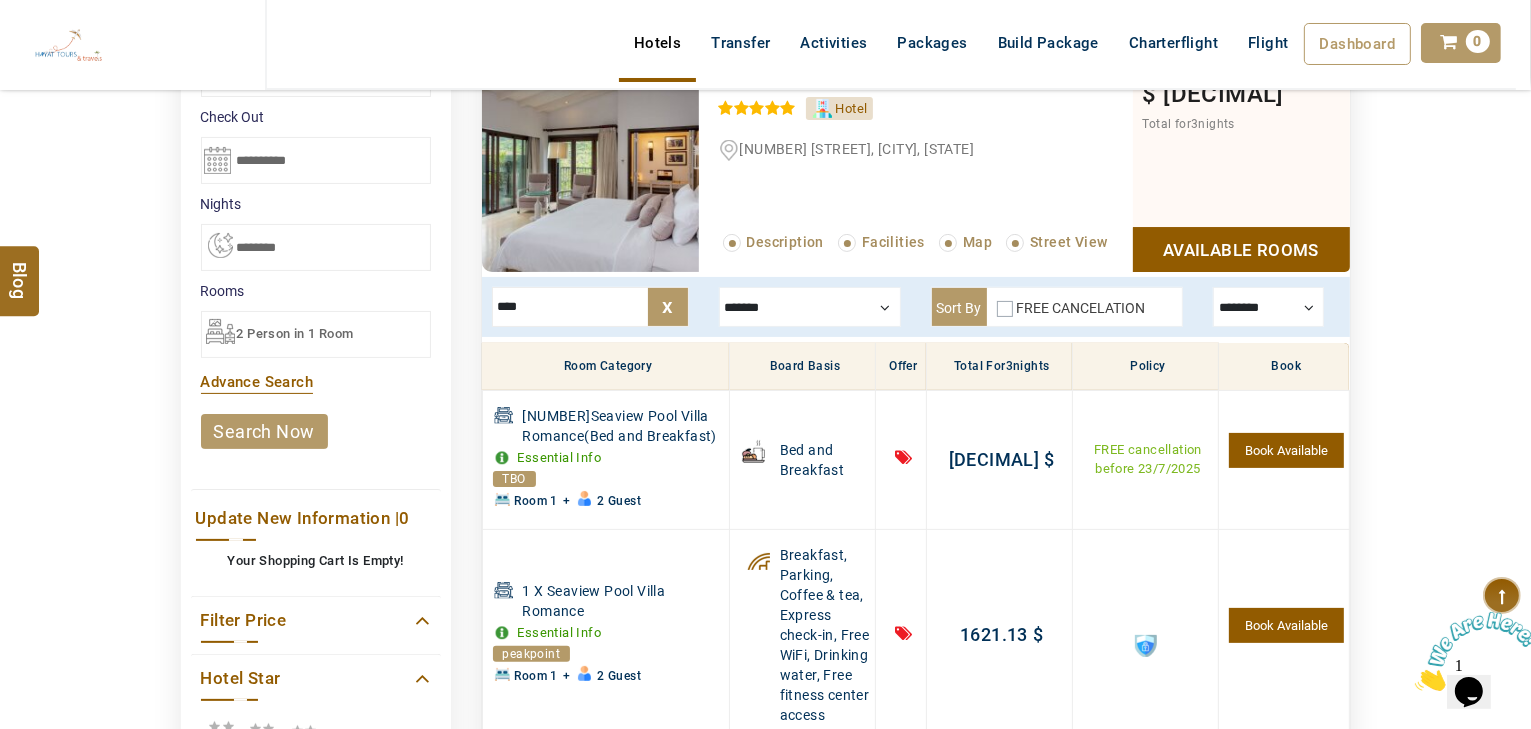 drag, startPoint x: 573, startPoint y: 296, endPoint x: 208, endPoint y: 296, distance: 365 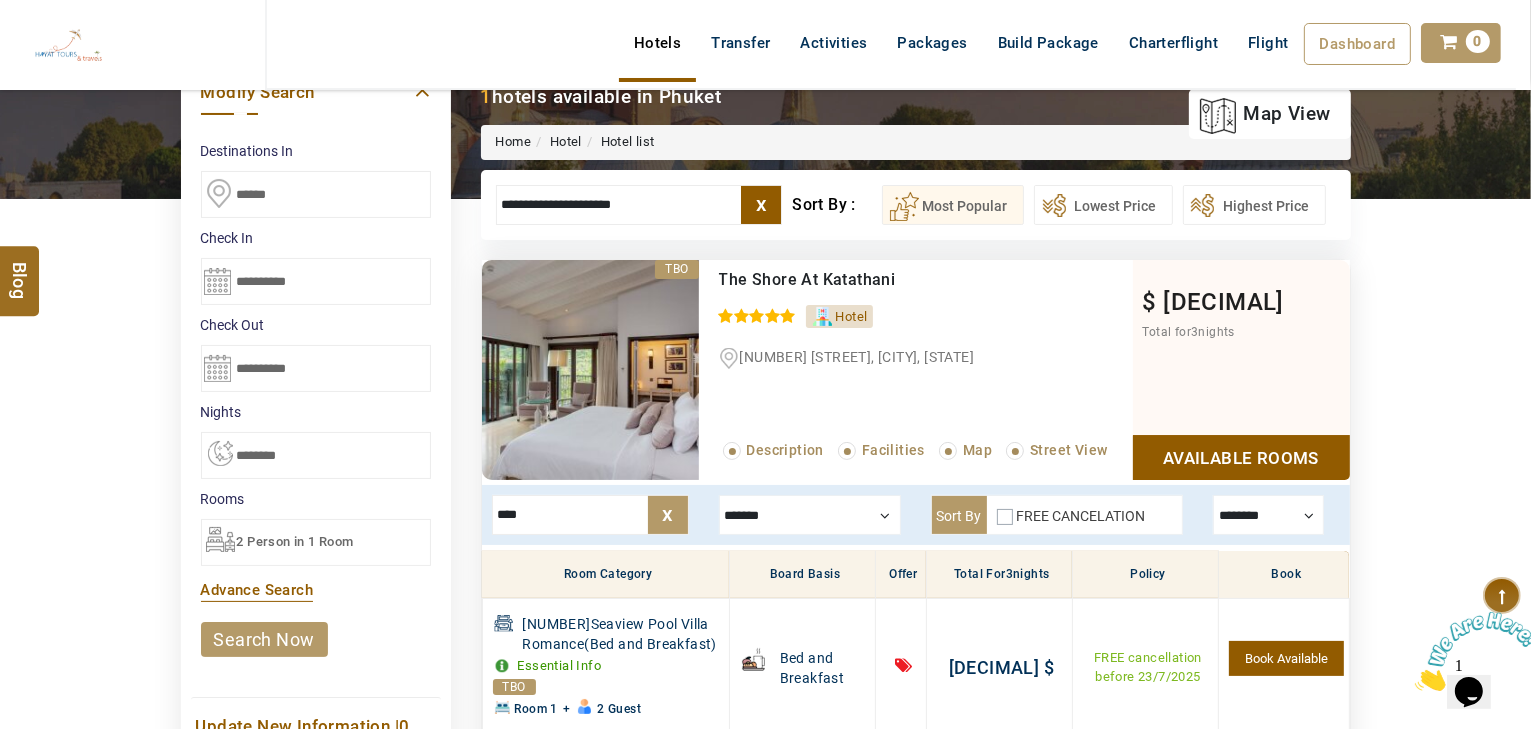 scroll, scrollTop: 140, scrollLeft: 0, axis: vertical 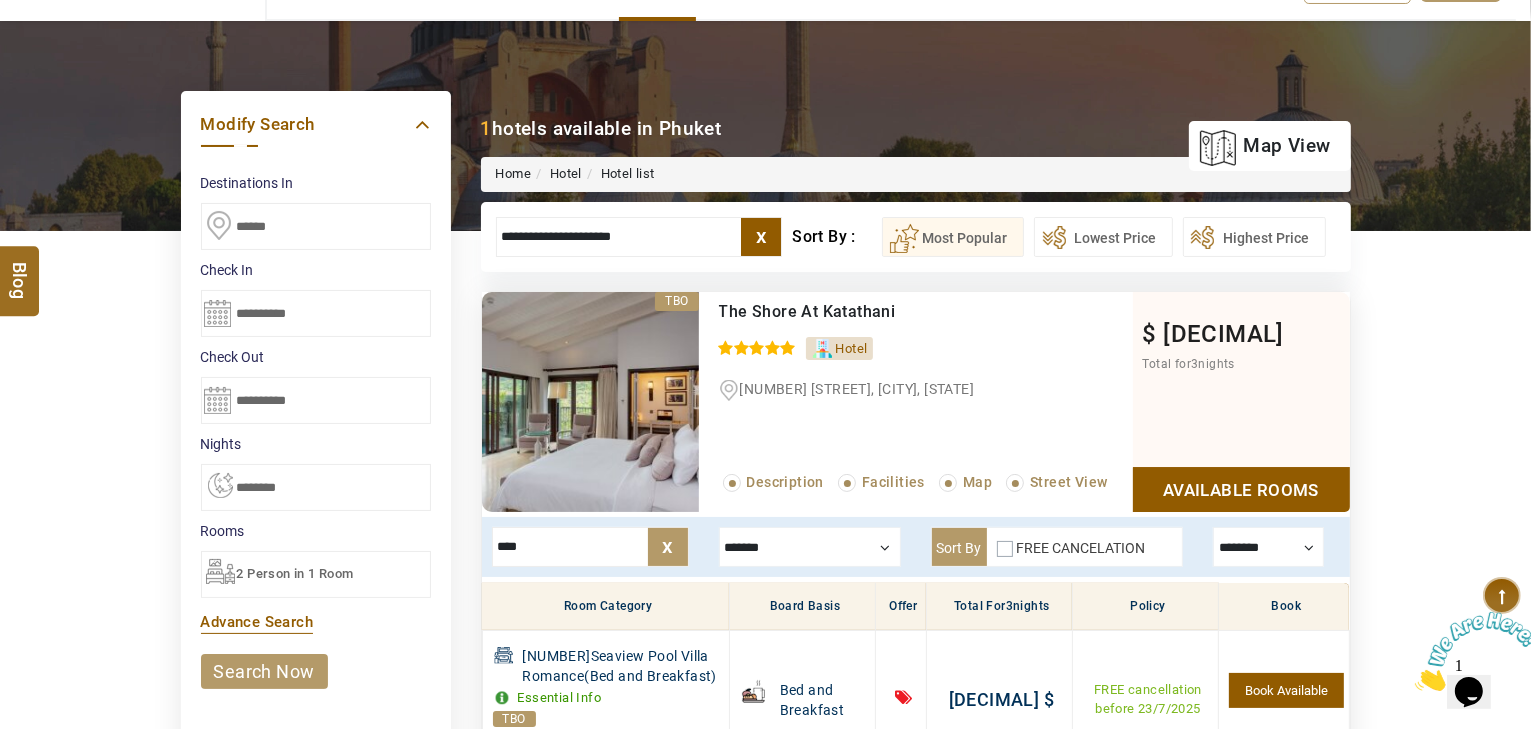 click on "**********" at bounding box center (316, 313) 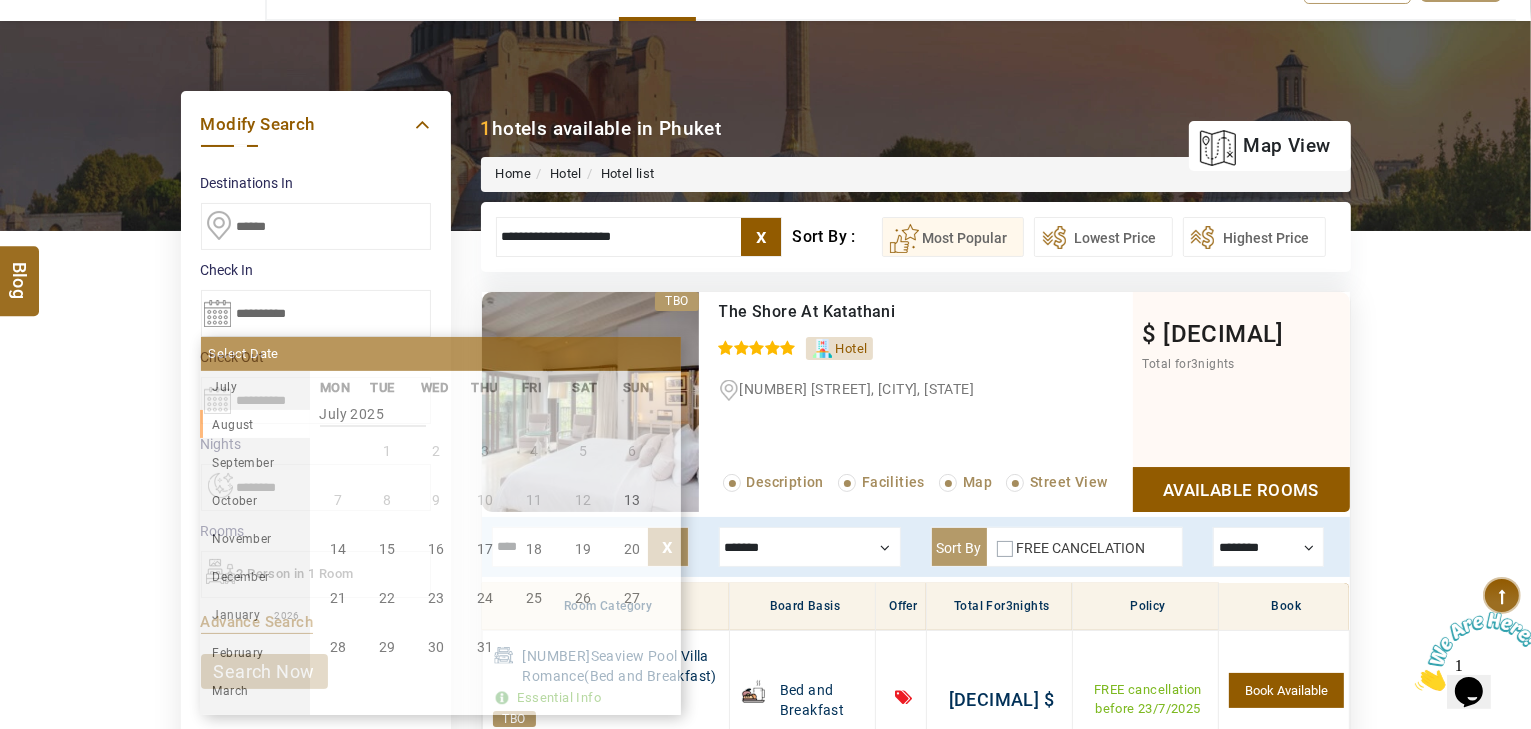 scroll, scrollTop: 370, scrollLeft: 0, axis: vertical 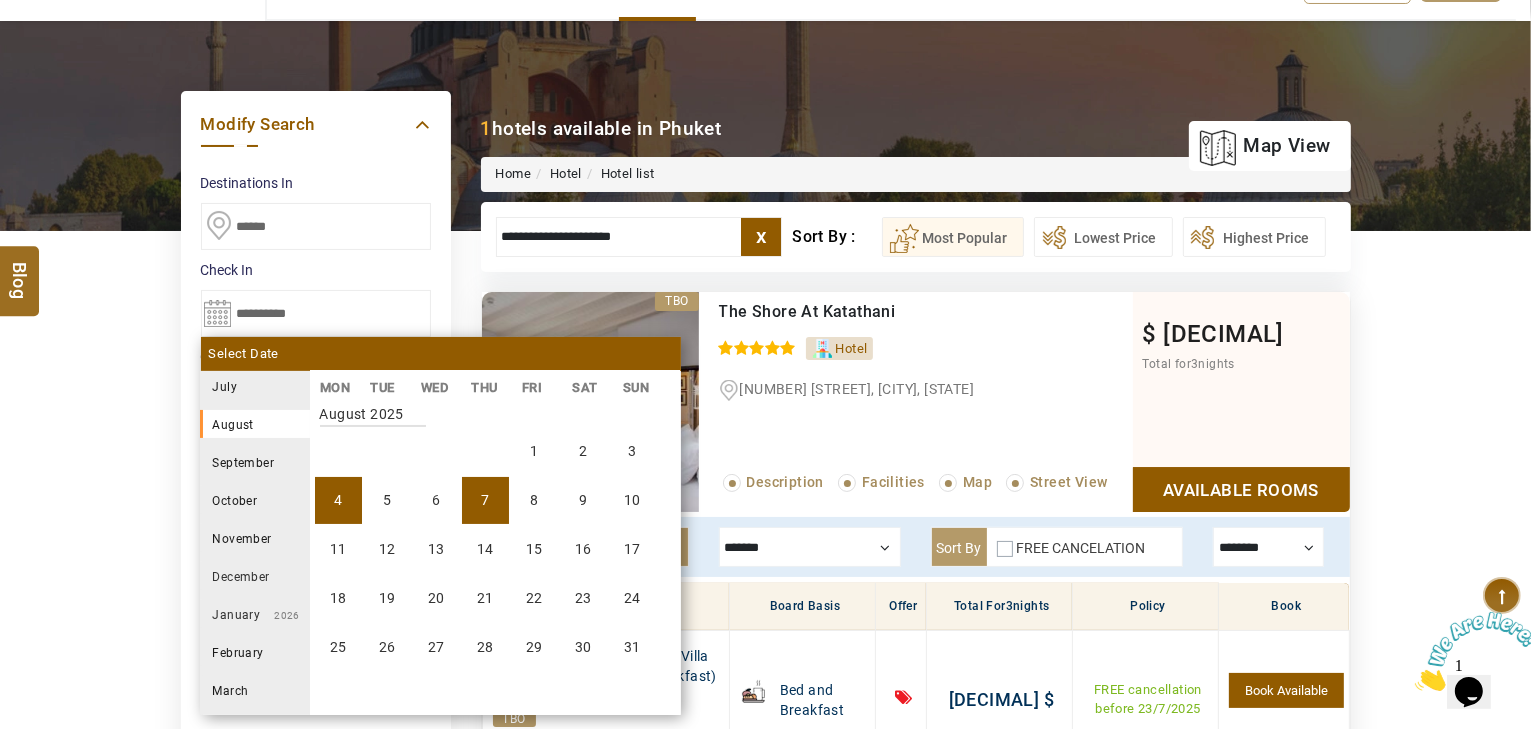 click on "7" at bounding box center [485, 500] 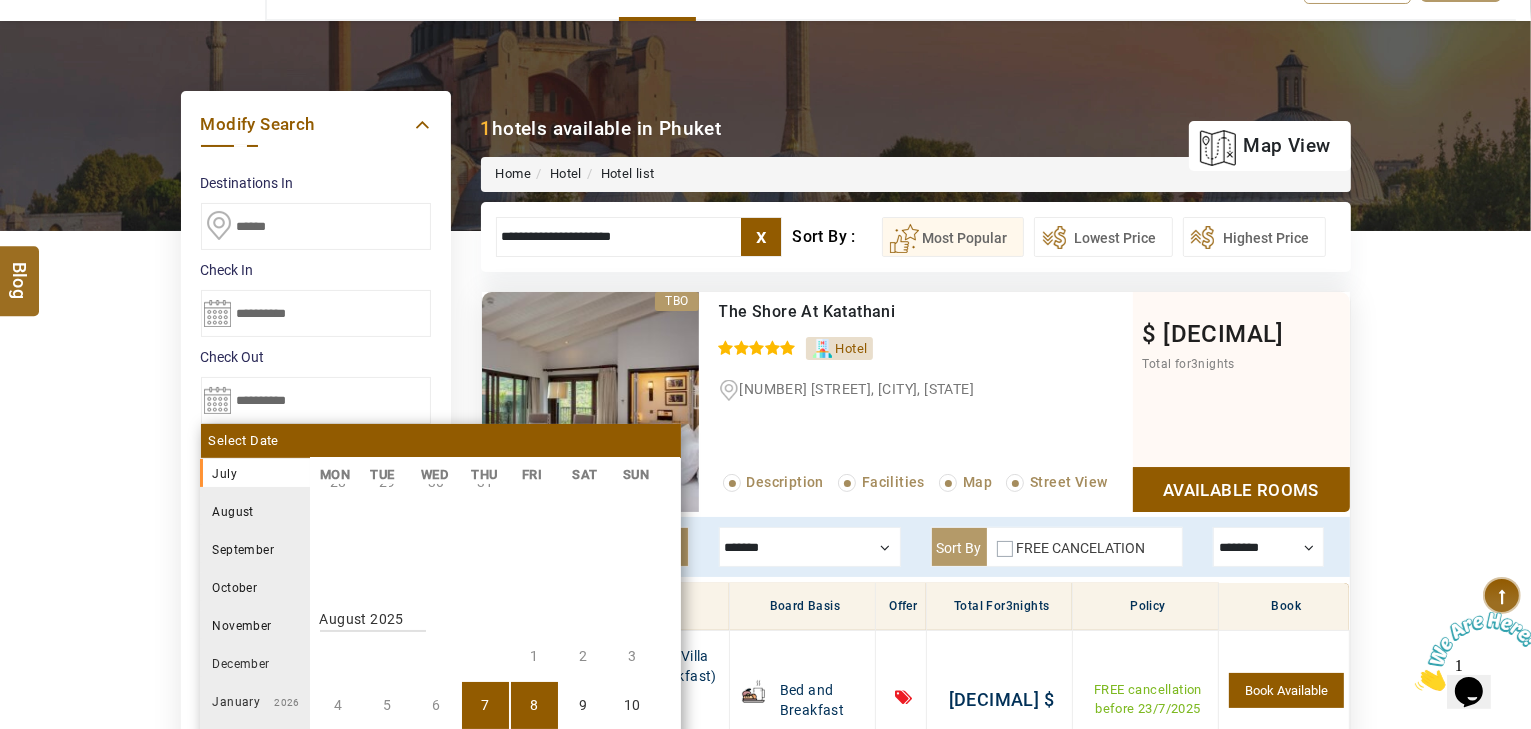 scroll, scrollTop: 370, scrollLeft: 0, axis: vertical 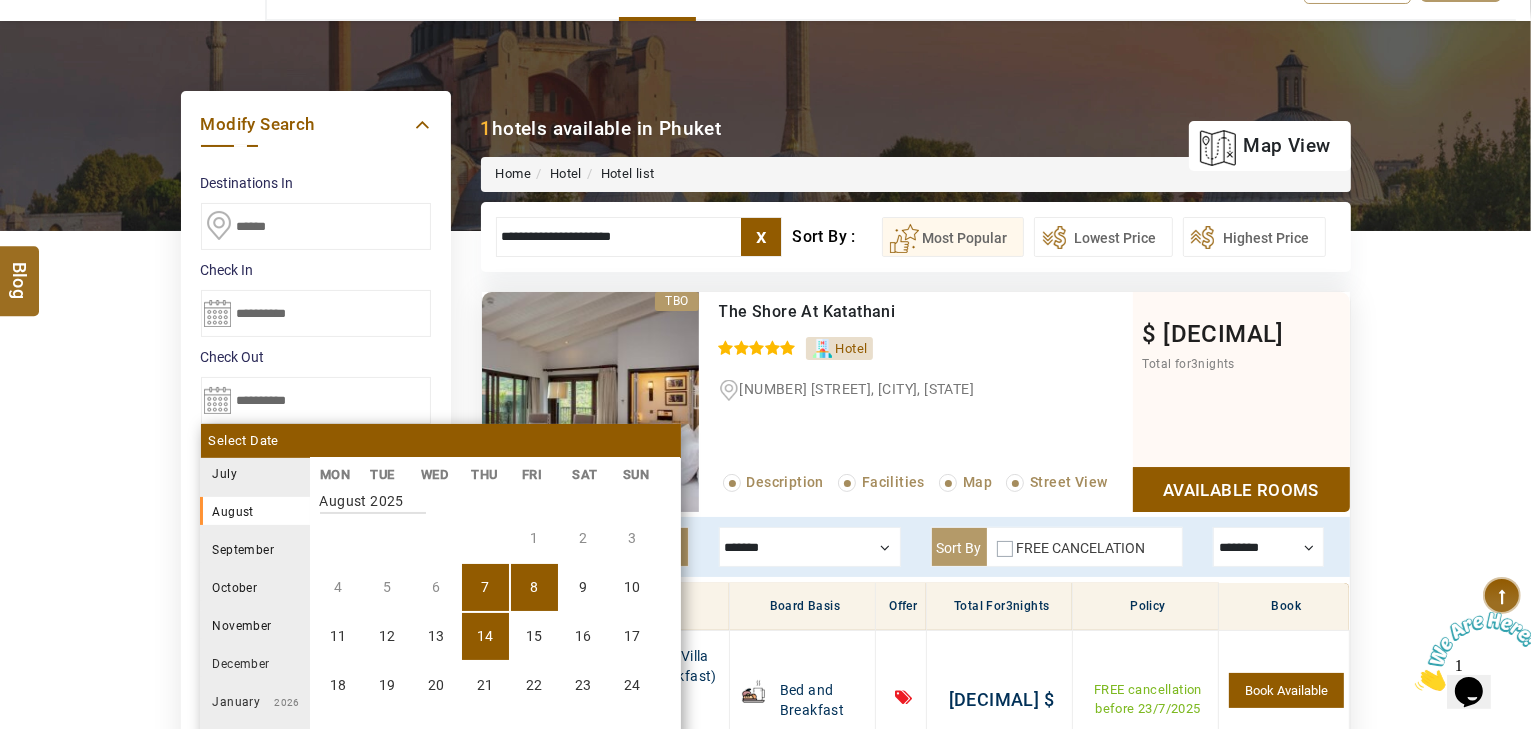 click on "14" at bounding box center [485, 636] 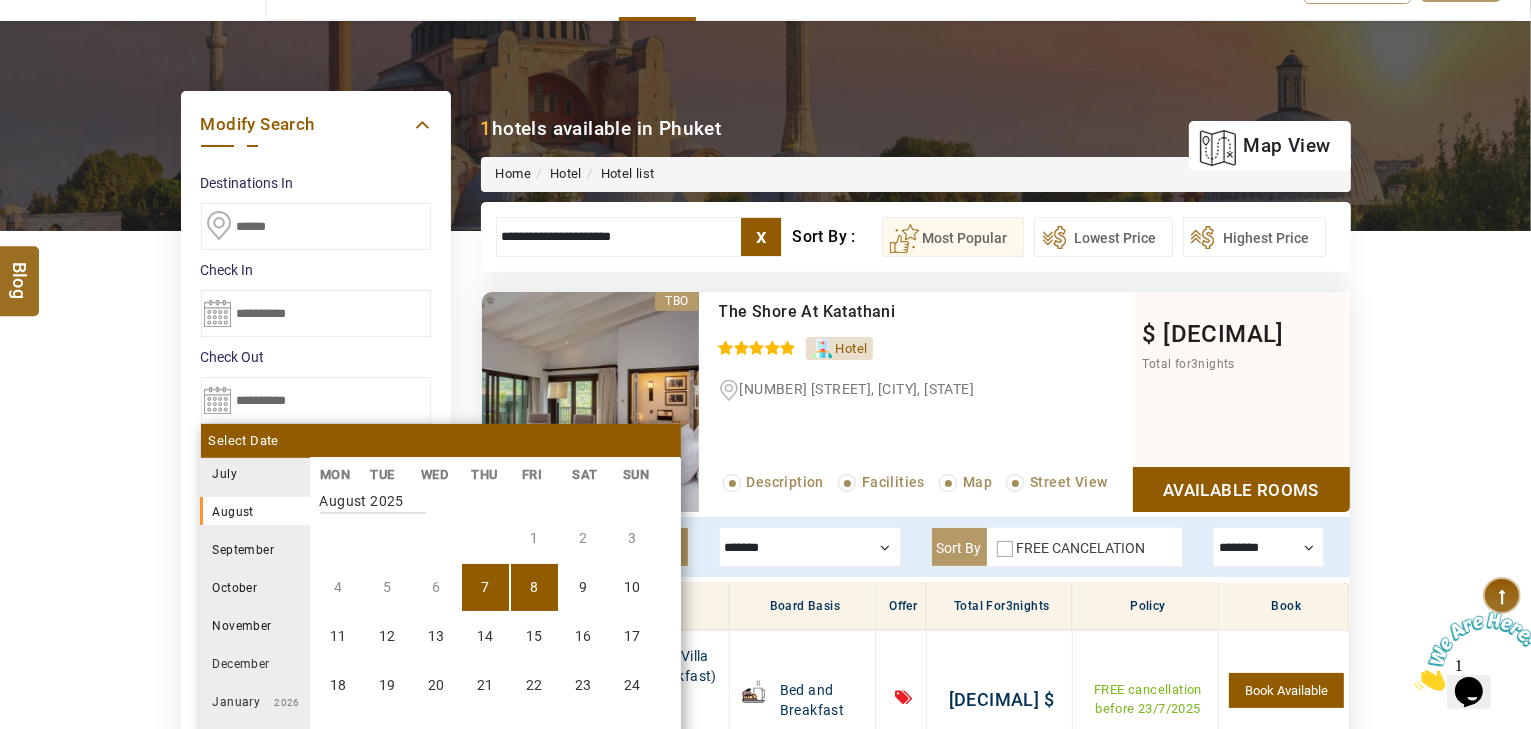 select on "*" 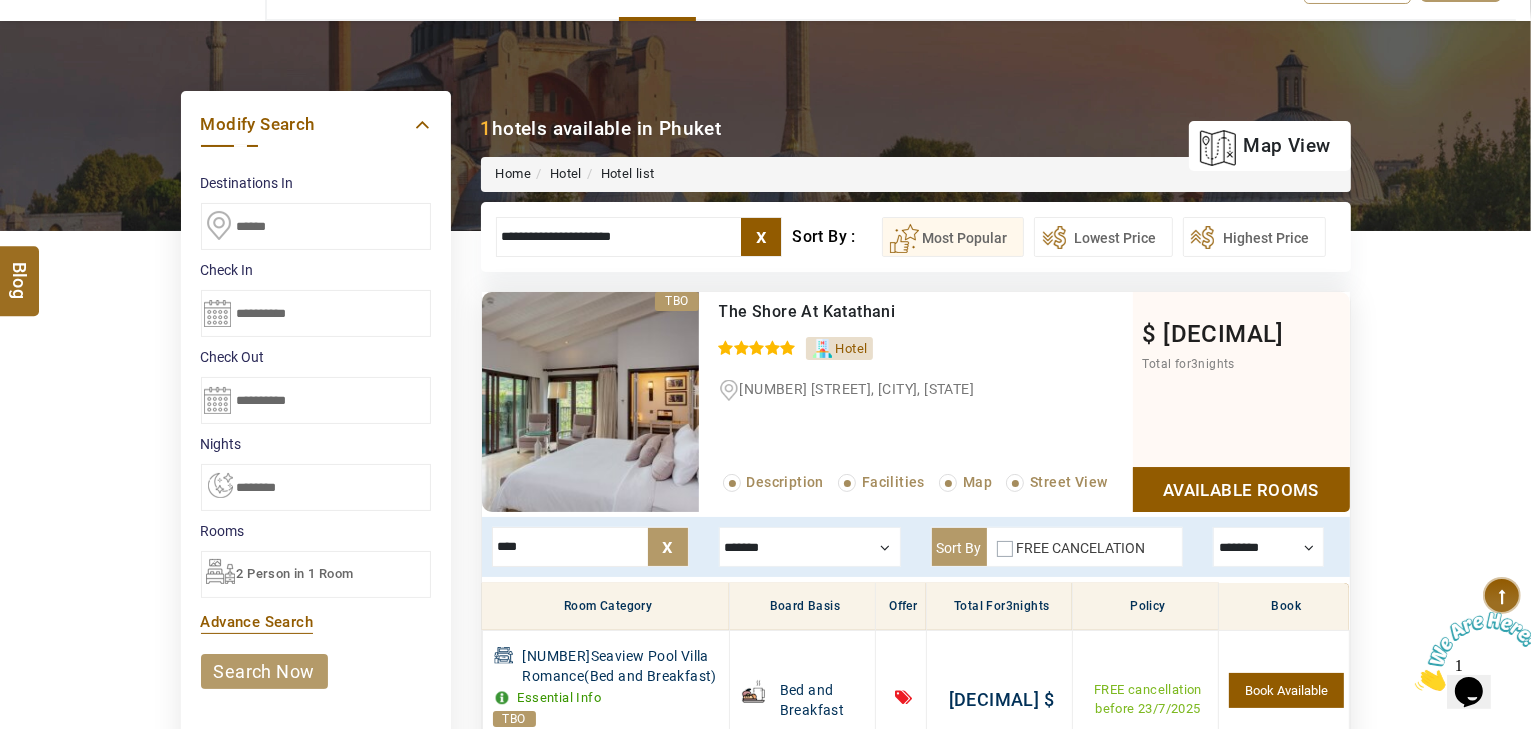click on "search now" at bounding box center (264, 671) 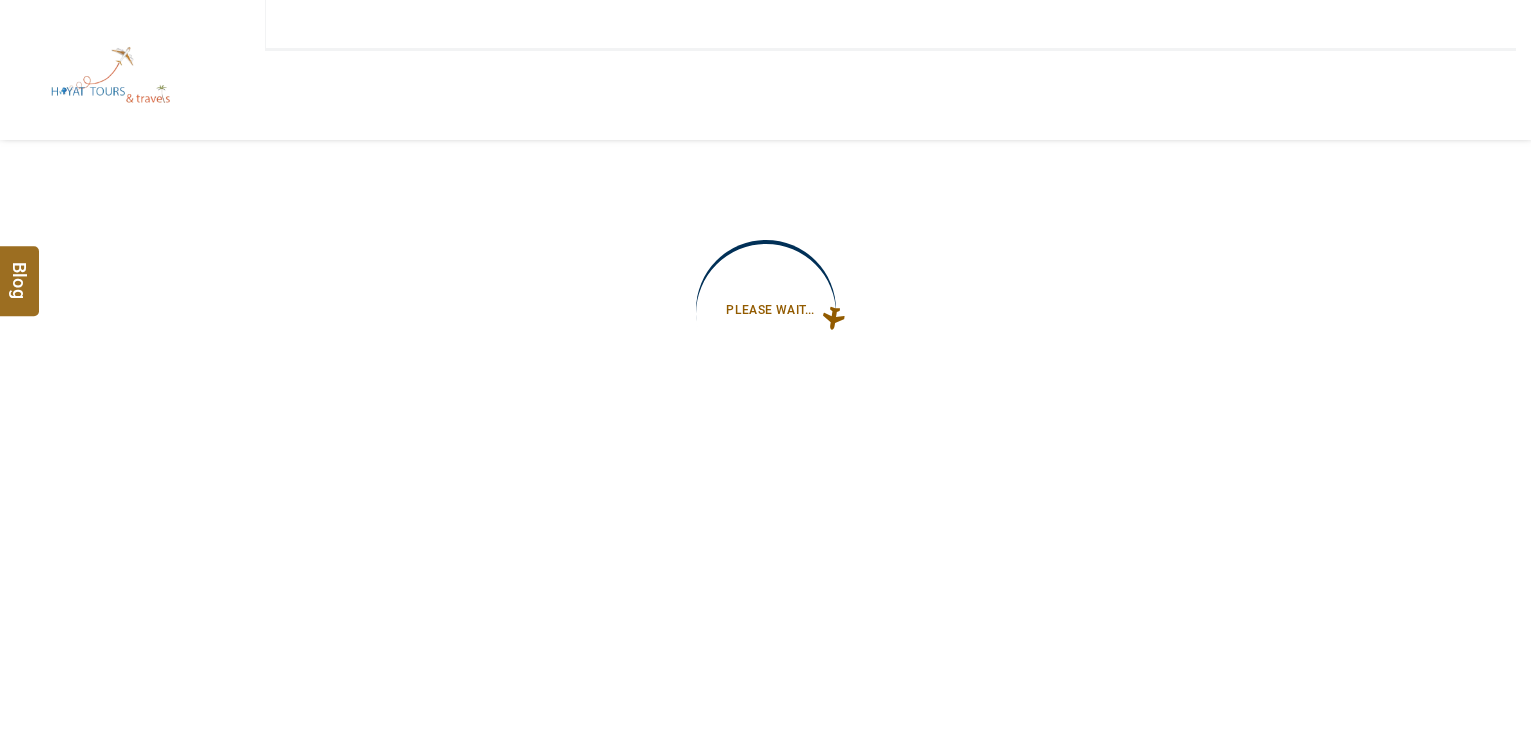 type on "**********" 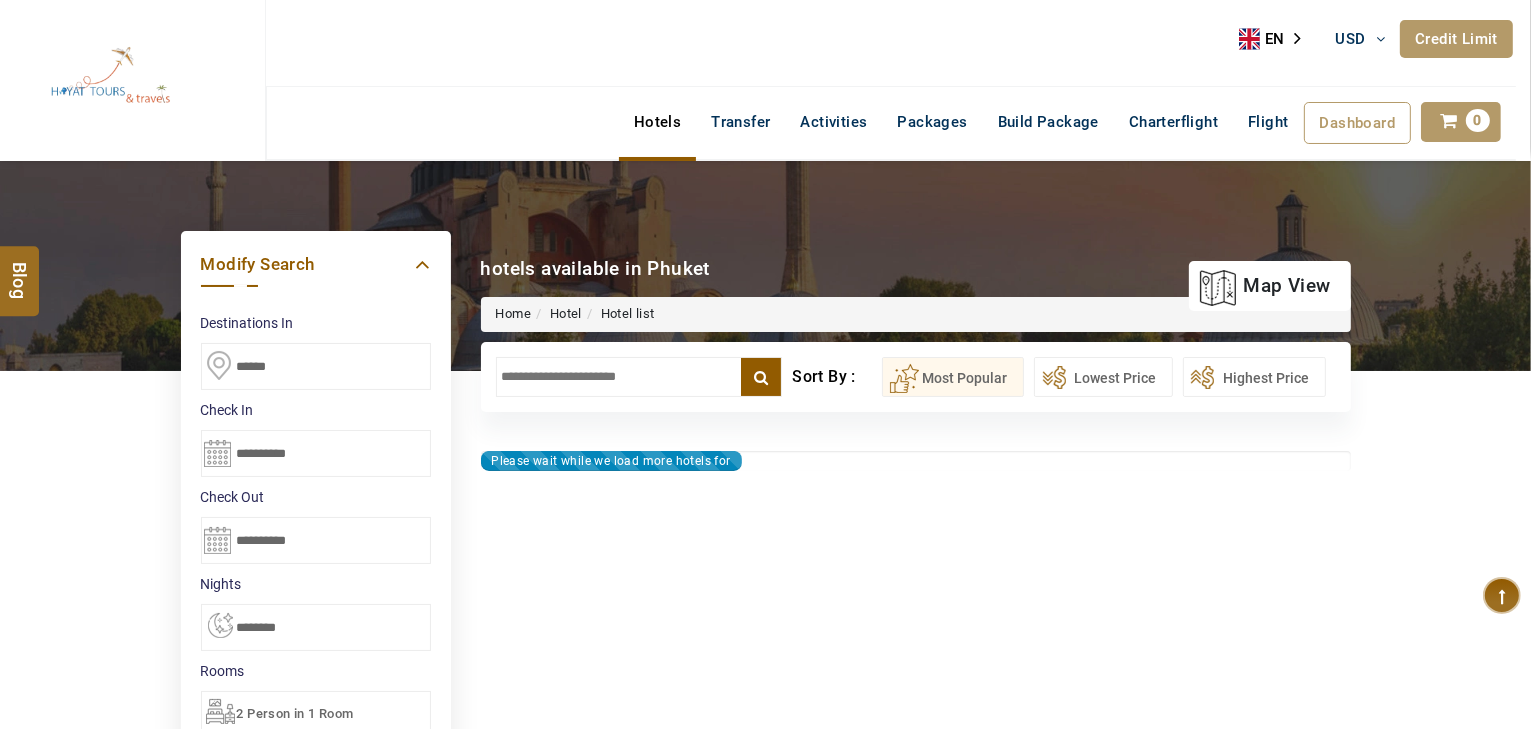 type on "**********" 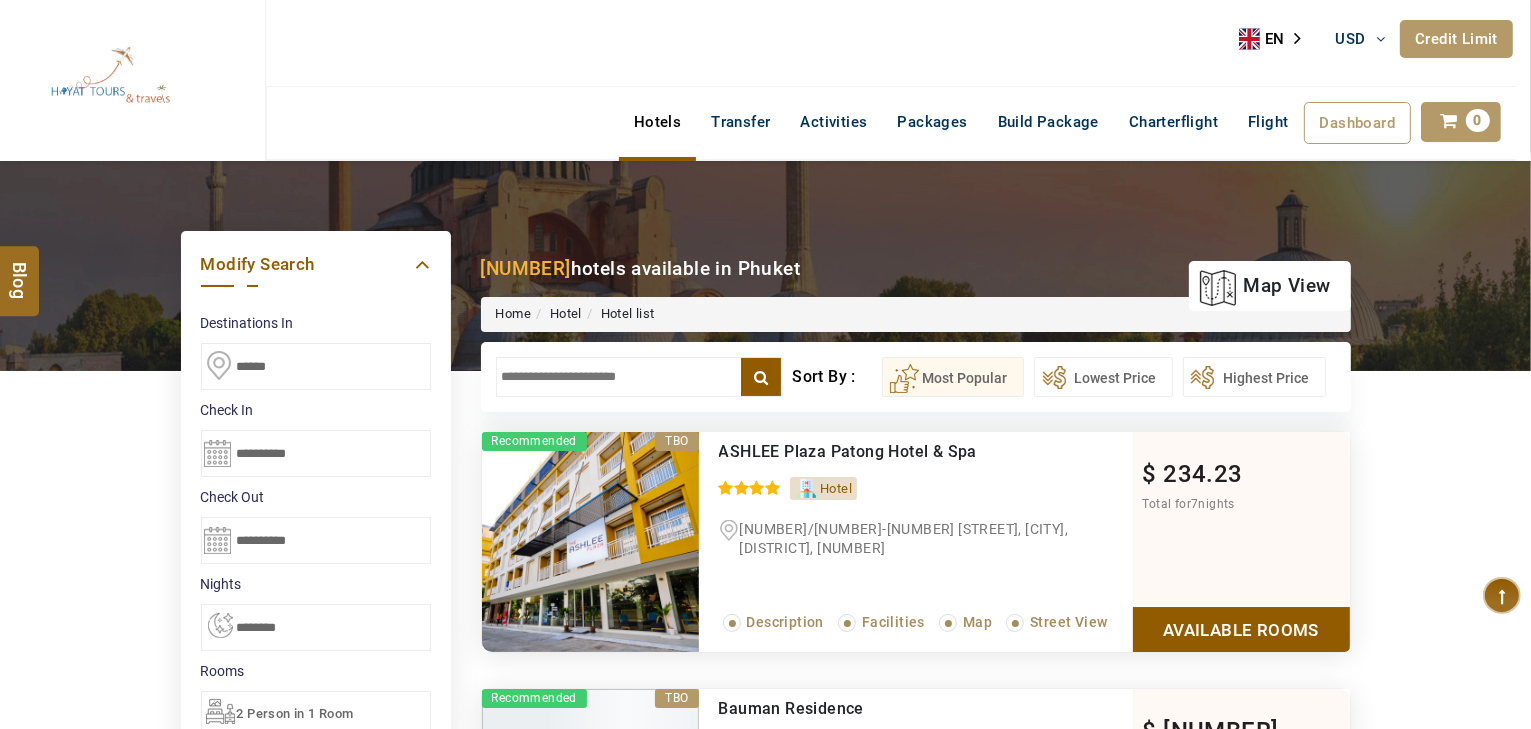 click at bounding box center [639, 377] 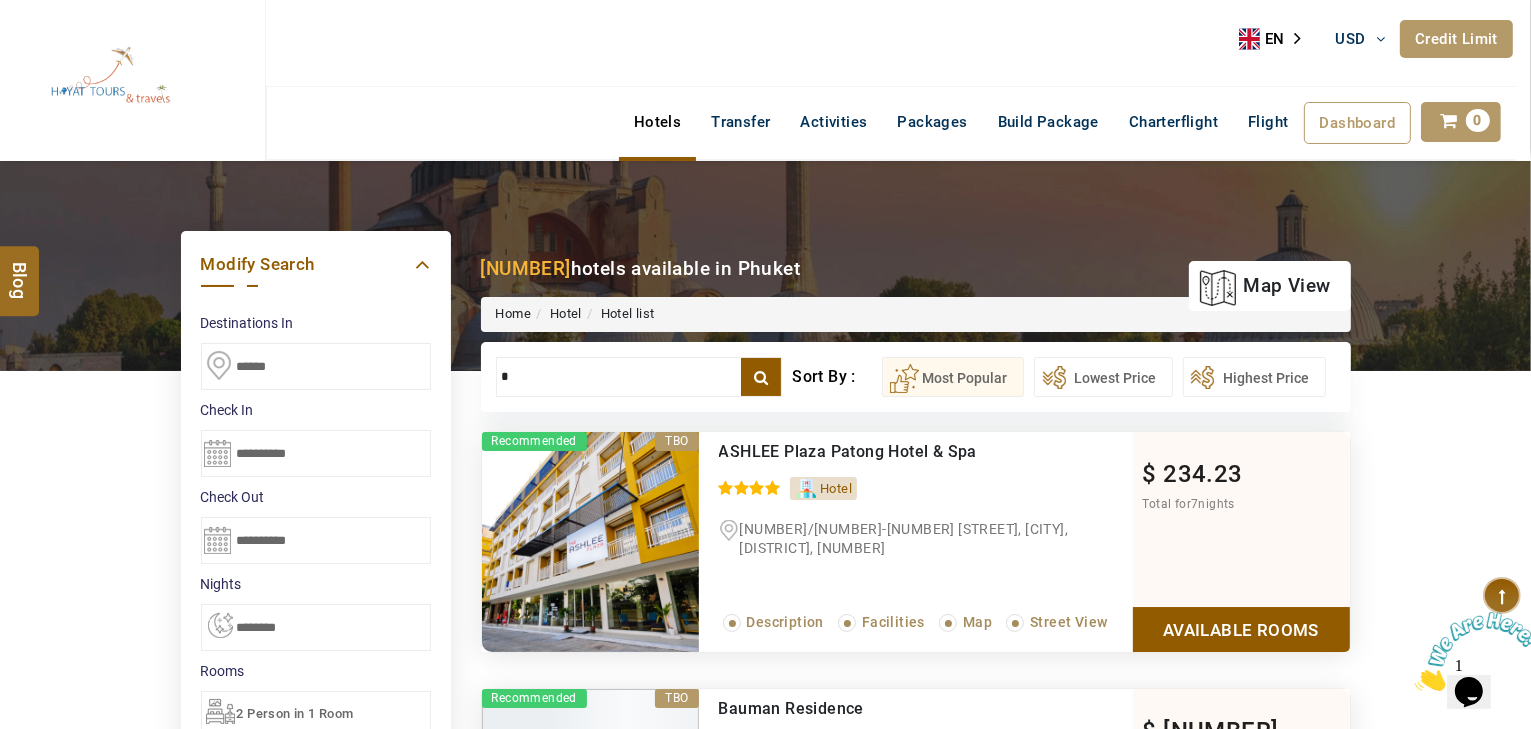 scroll, scrollTop: 0, scrollLeft: 0, axis: both 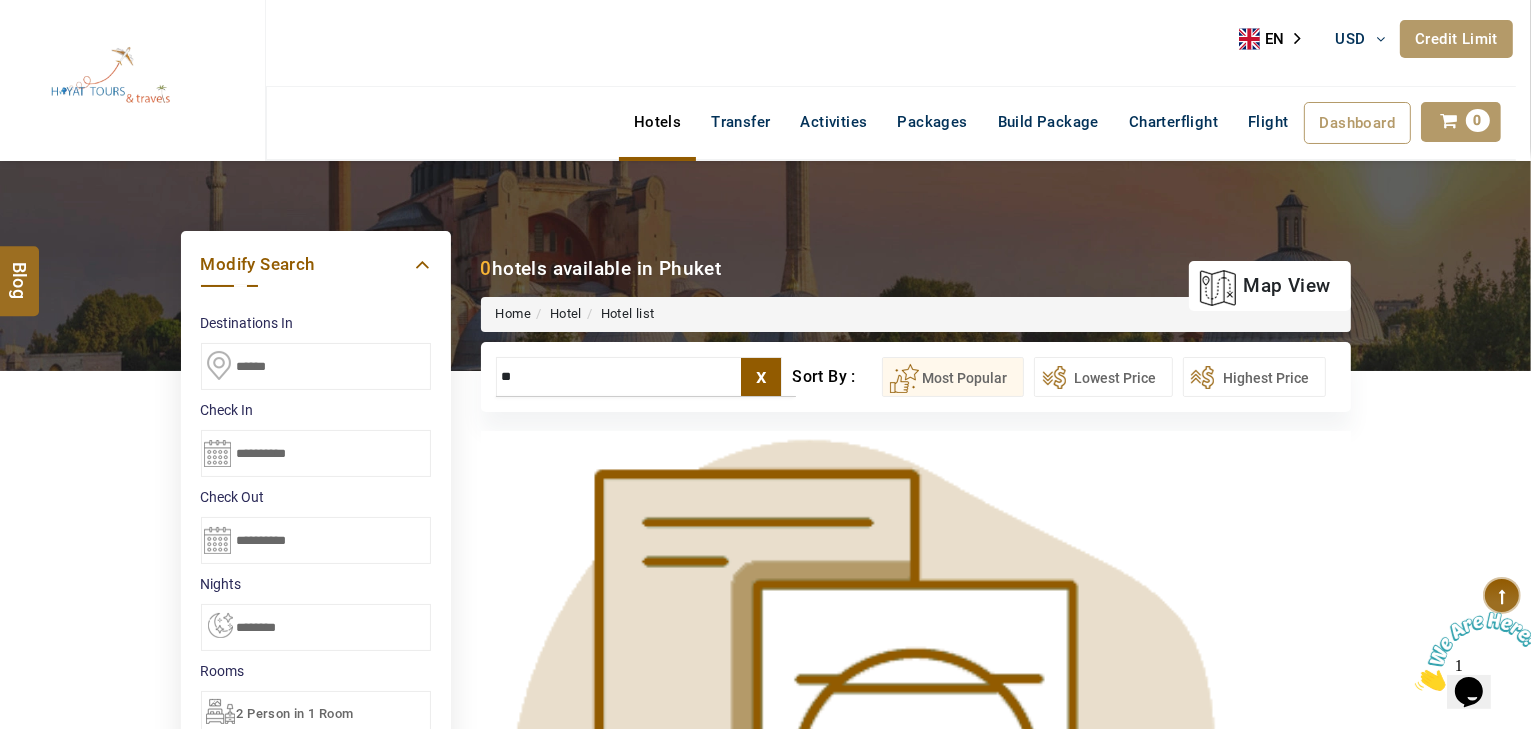 type on "*" 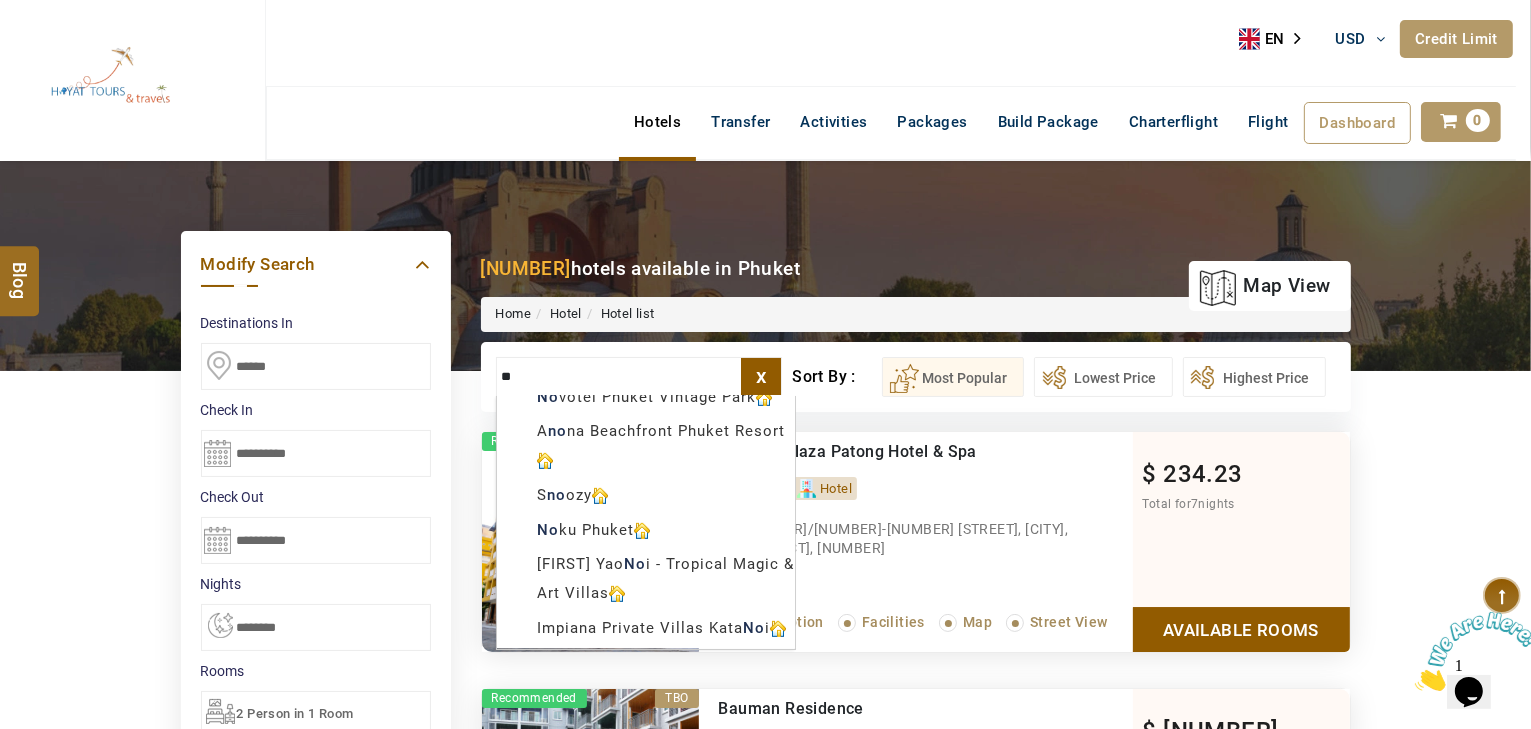 scroll, scrollTop: 929, scrollLeft: 0, axis: vertical 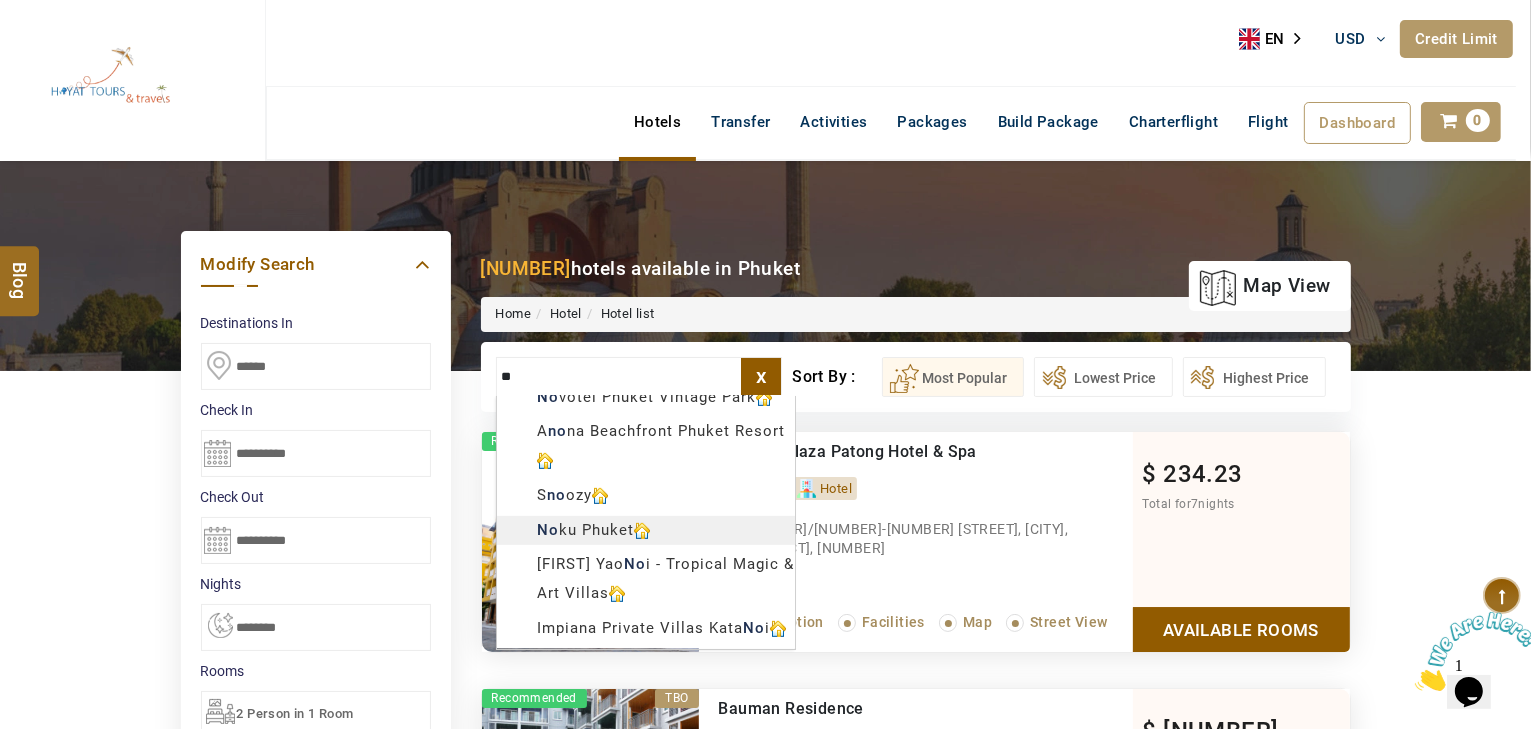 click on "HAYAYT TOURS USD AED  AED EUR  € USD  $ INR  ₹ THB  ฿ IDR  Rp BHD  BHD TRY  ₺ Credit Limit EN HE AR ES PT ZH Helpline
+[COUNTRY_CODE] [PHONE] Register Now +[COUNTRY_CODE] [PHONE] info@royallineholidays.com About Us What we Offer Blog Why Us Contact Hotels  Transfer Activities Packages Build Package Charterflight Flight Dashboard My Profile My Booking My Reports My Quotation Sign Out 0 Points Redeem Now To Redeem 58318  Points Future Points  1074   Points Credit Limit Credit Limit USD 30000.00 70% Complete Used USD 10898.62 Available USD 19101.38 Setting  Looks like you haven't added anything to your cart yet Countinue Shopping ***** ****** Please Wait.. Blog demo
Remember me Forgot
password? LOG IN Don't have an account?   Register Now My Booking View/ Print/Cancel Your Booking without Signing in Submit Applying Filters...... Hotels For You Will Be Loading Soon demo
In A Few Moment, You Will Be Celebrating Best Hotel options galore ! Check In   CheckOut Rooms Rooms X Map Wifi" at bounding box center [765, 1195] 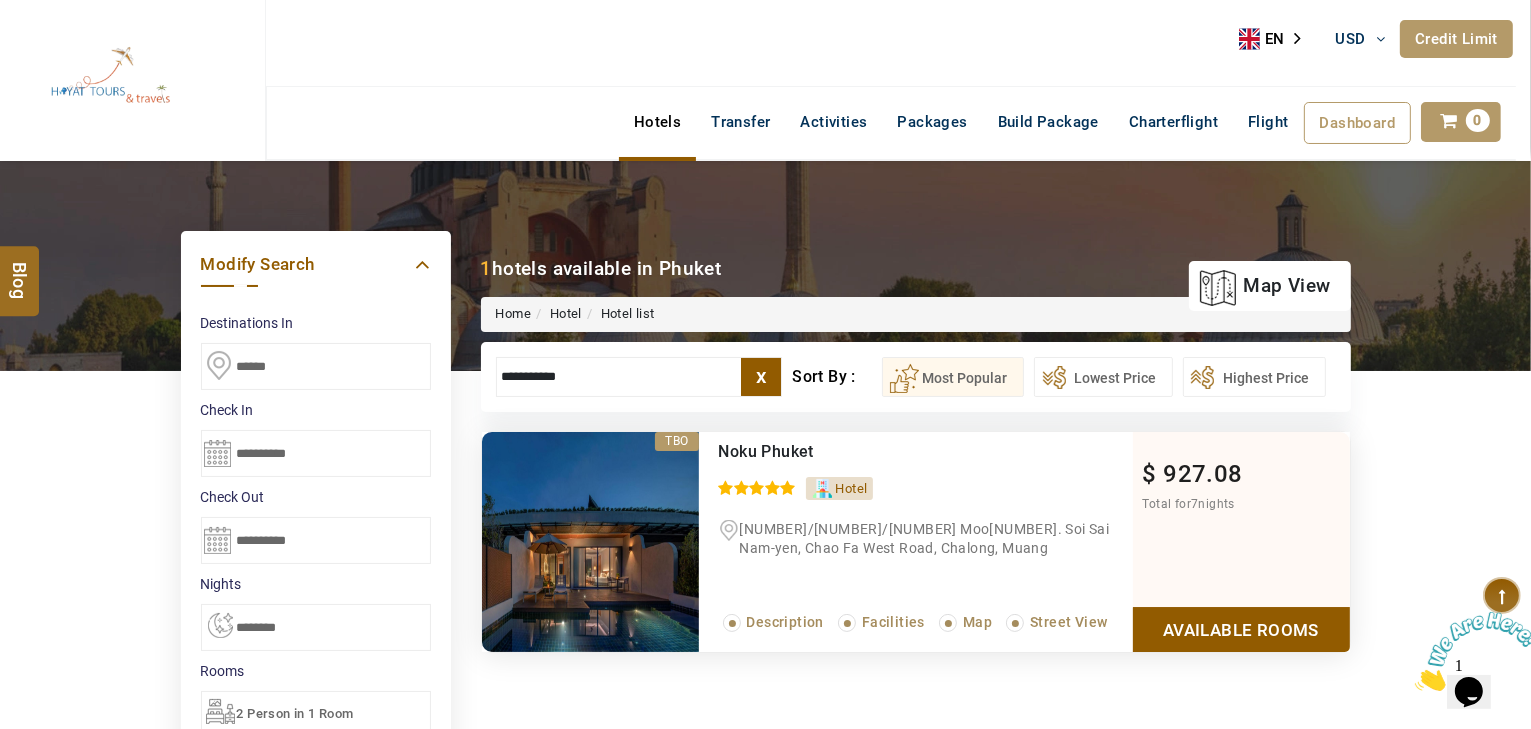 type on "**********" 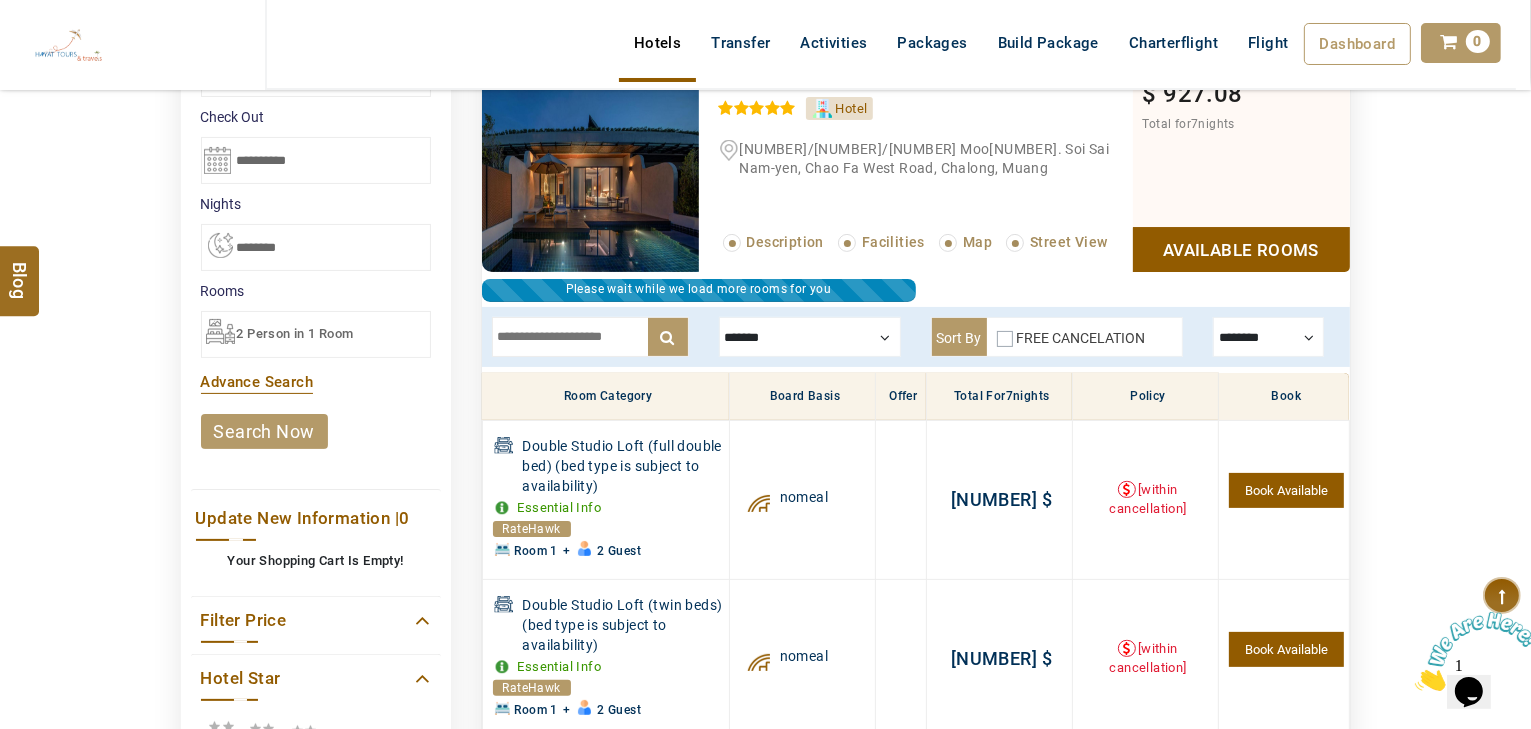 click at bounding box center (590, 337) 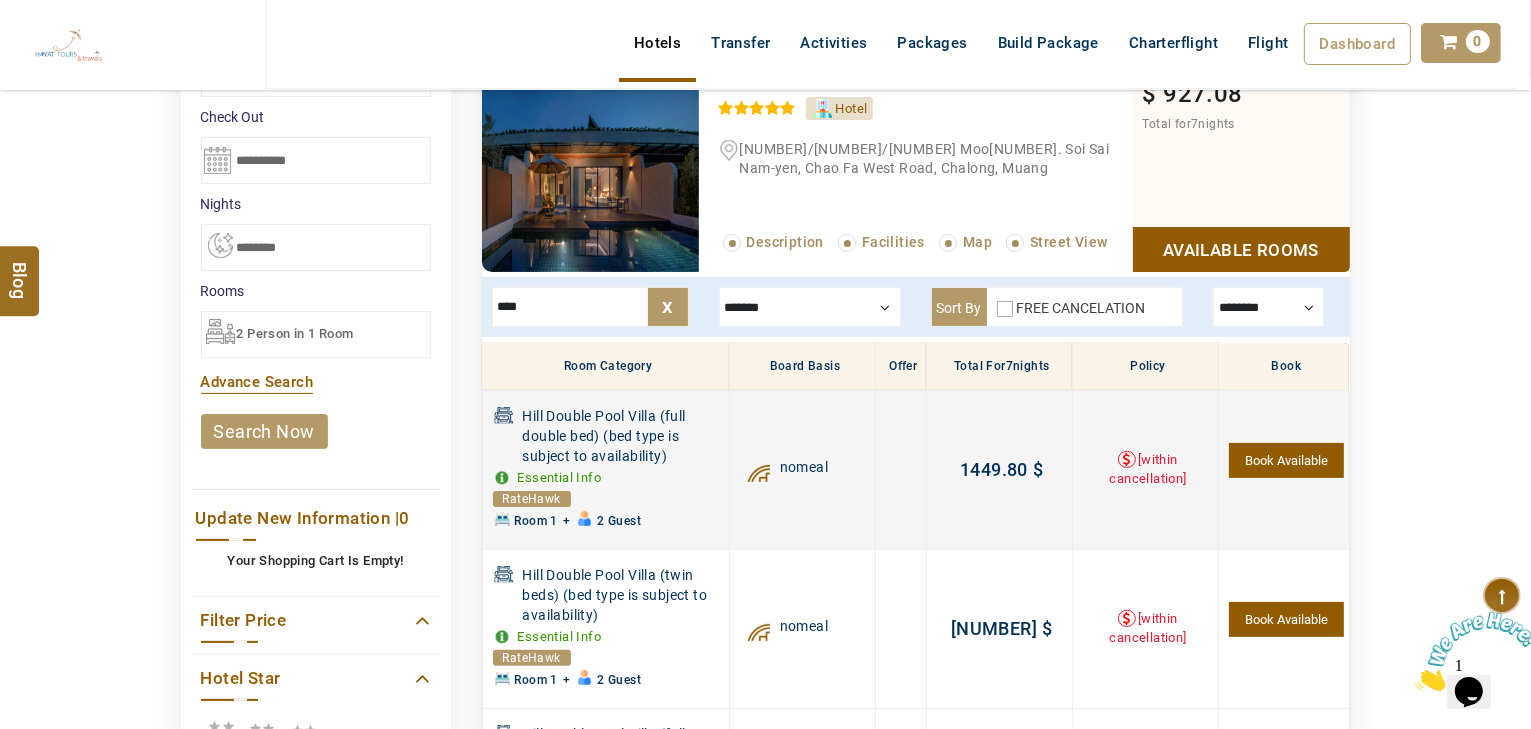 type on "****" 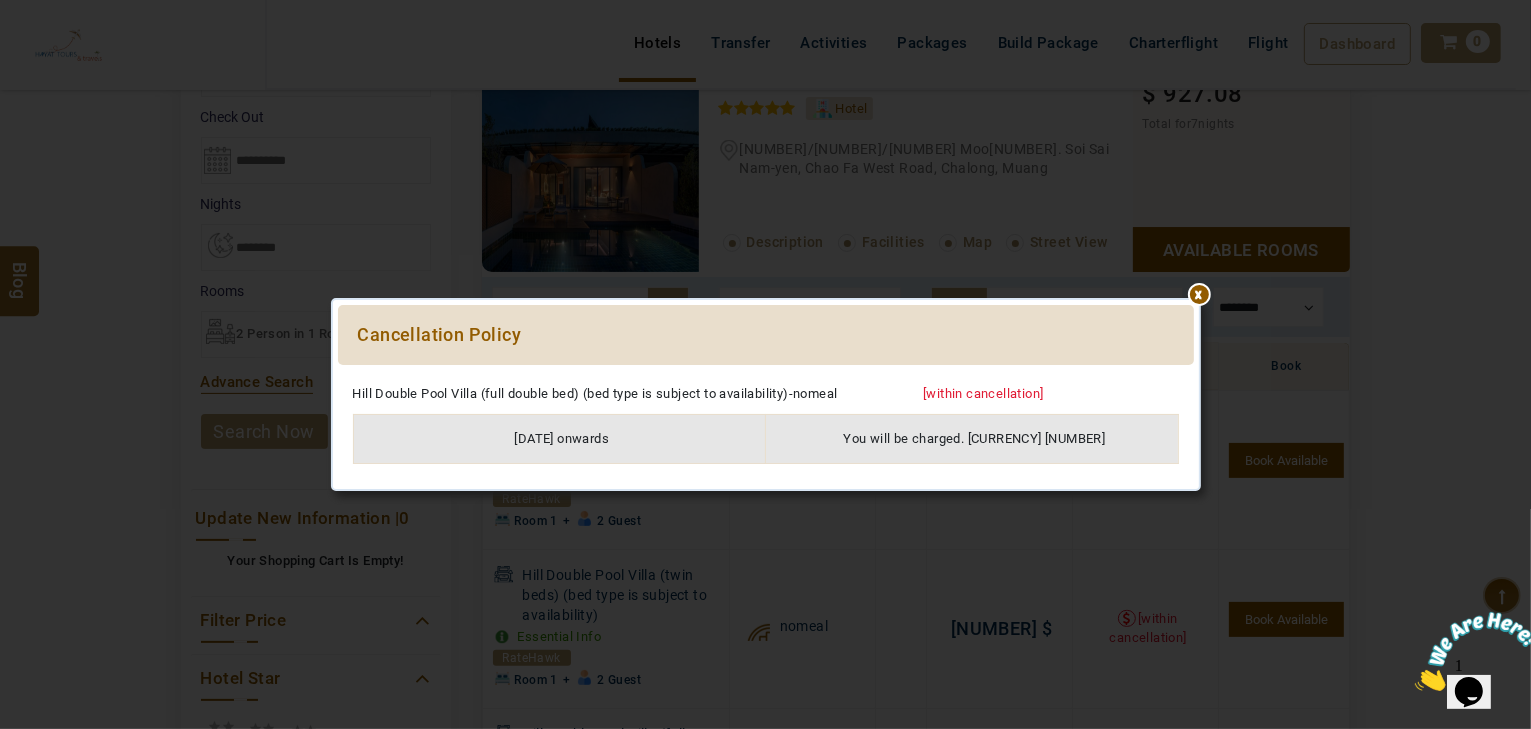 click at bounding box center [766, 375] 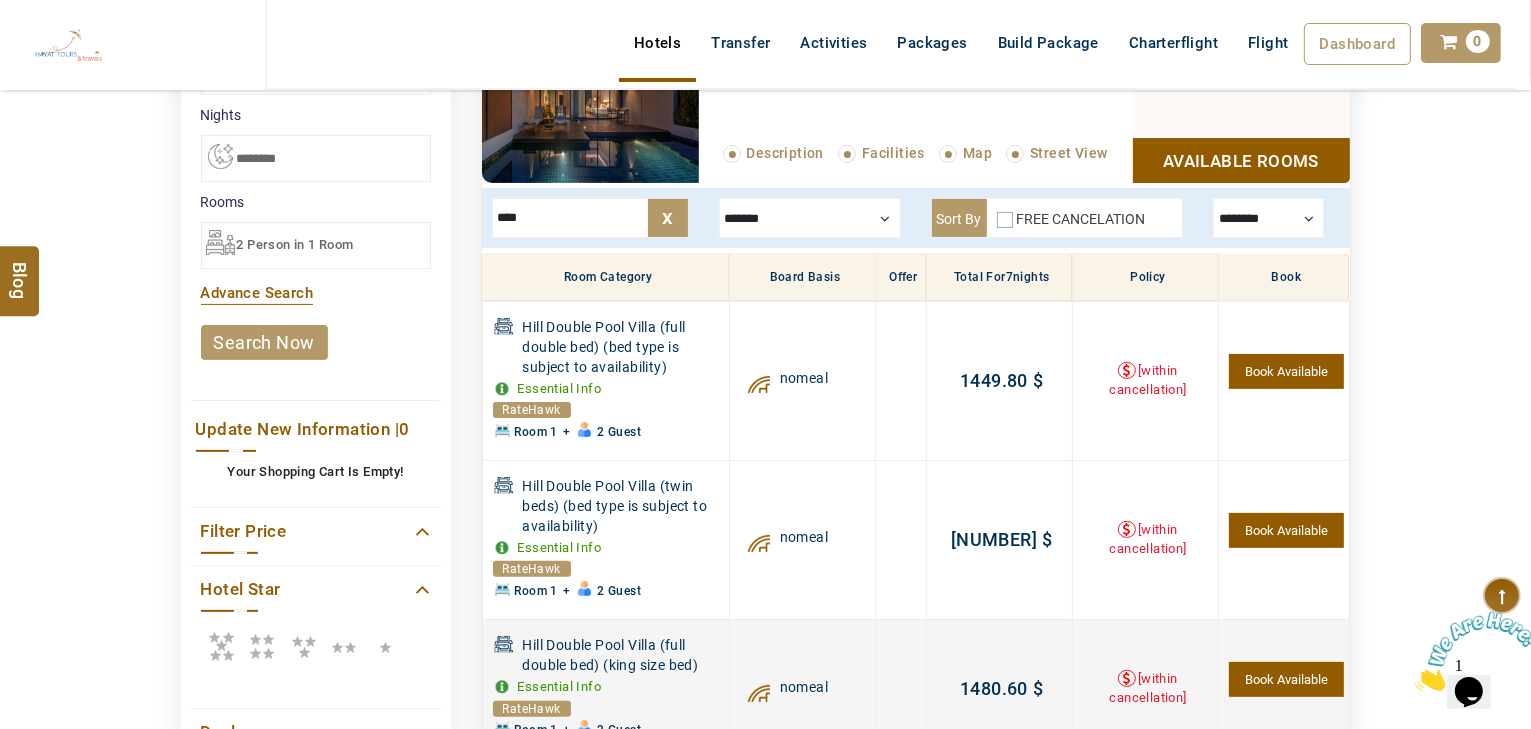 scroll, scrollTop: 460, scrollLeft: 0, axis: vertical 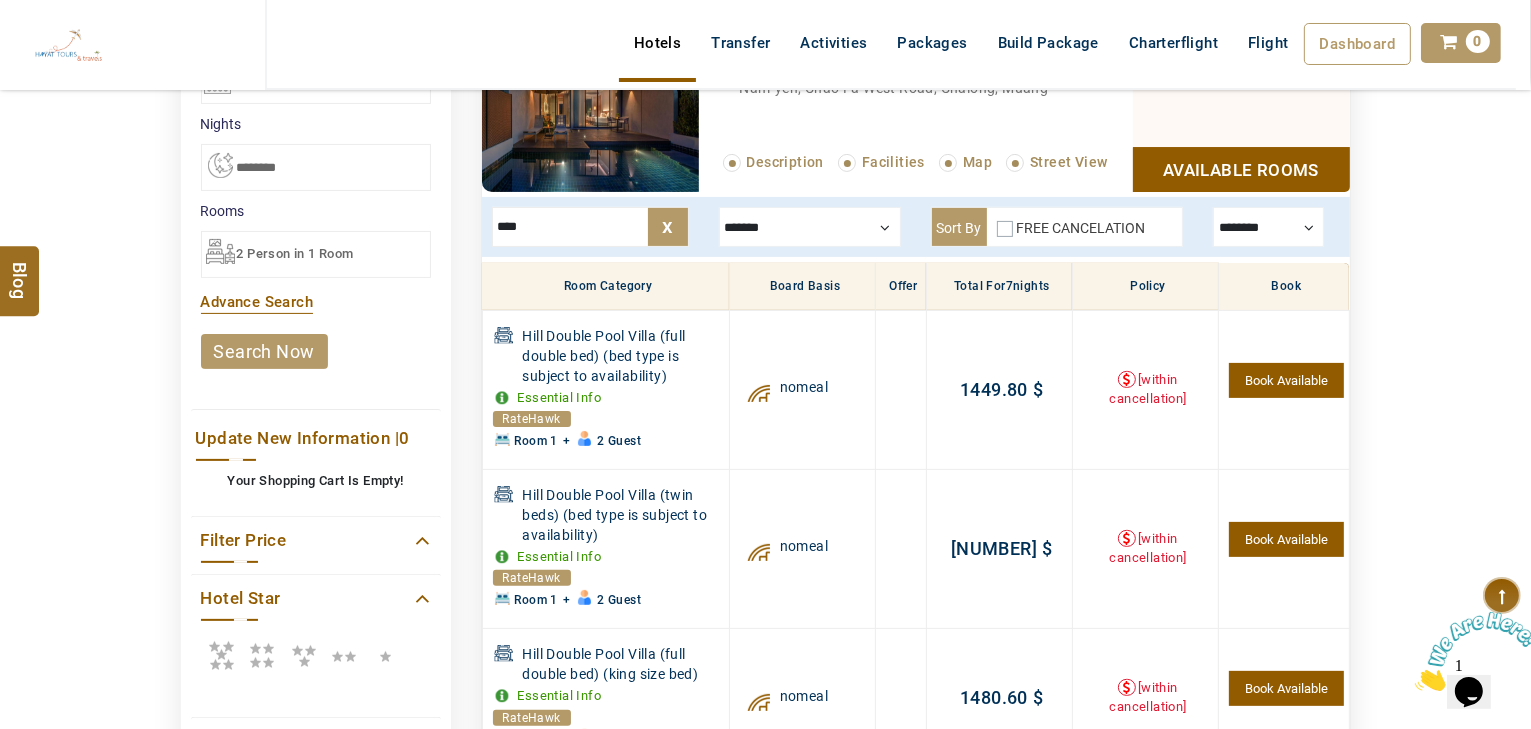click at bounding box center (810, 227) 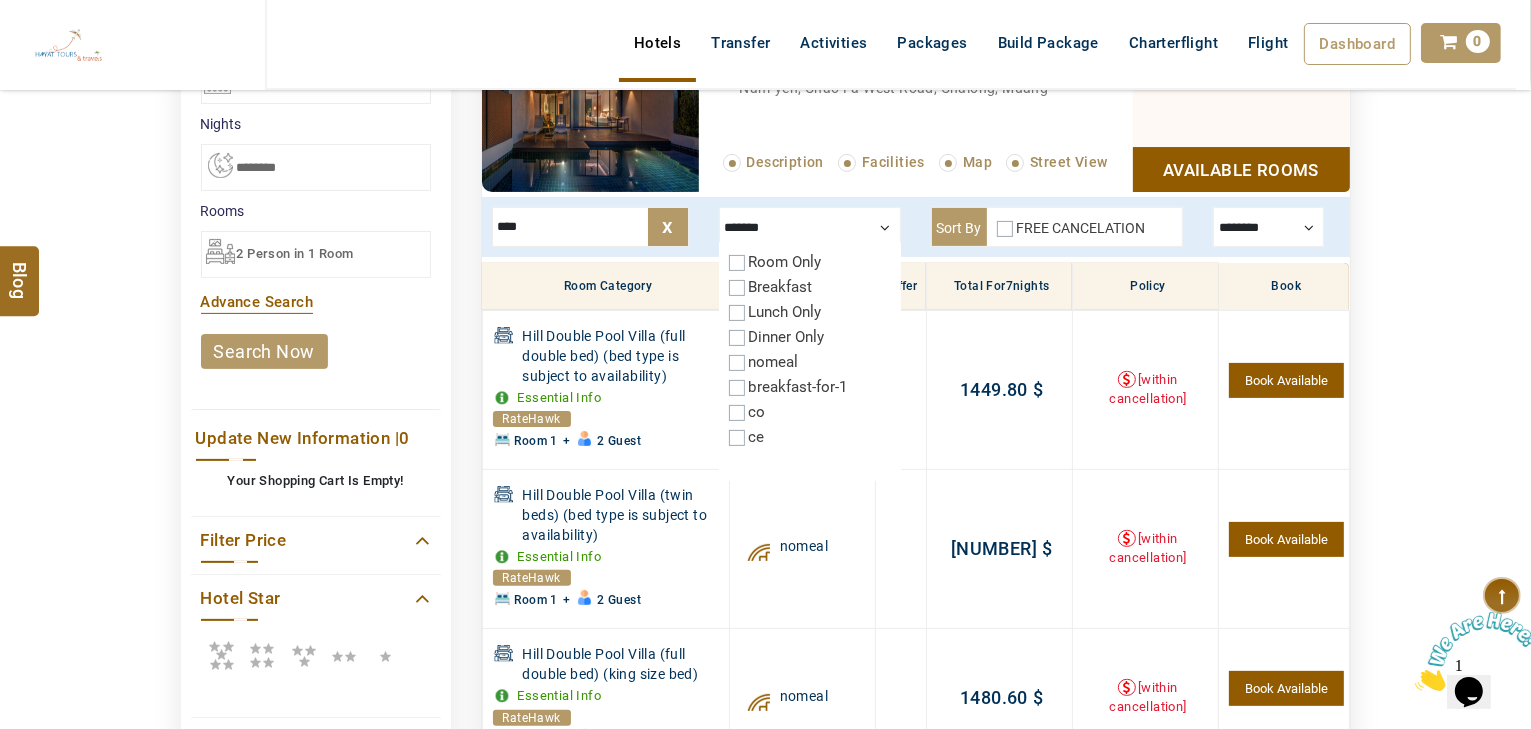 click on "Breakfast" at bounding box center (781, 287) 